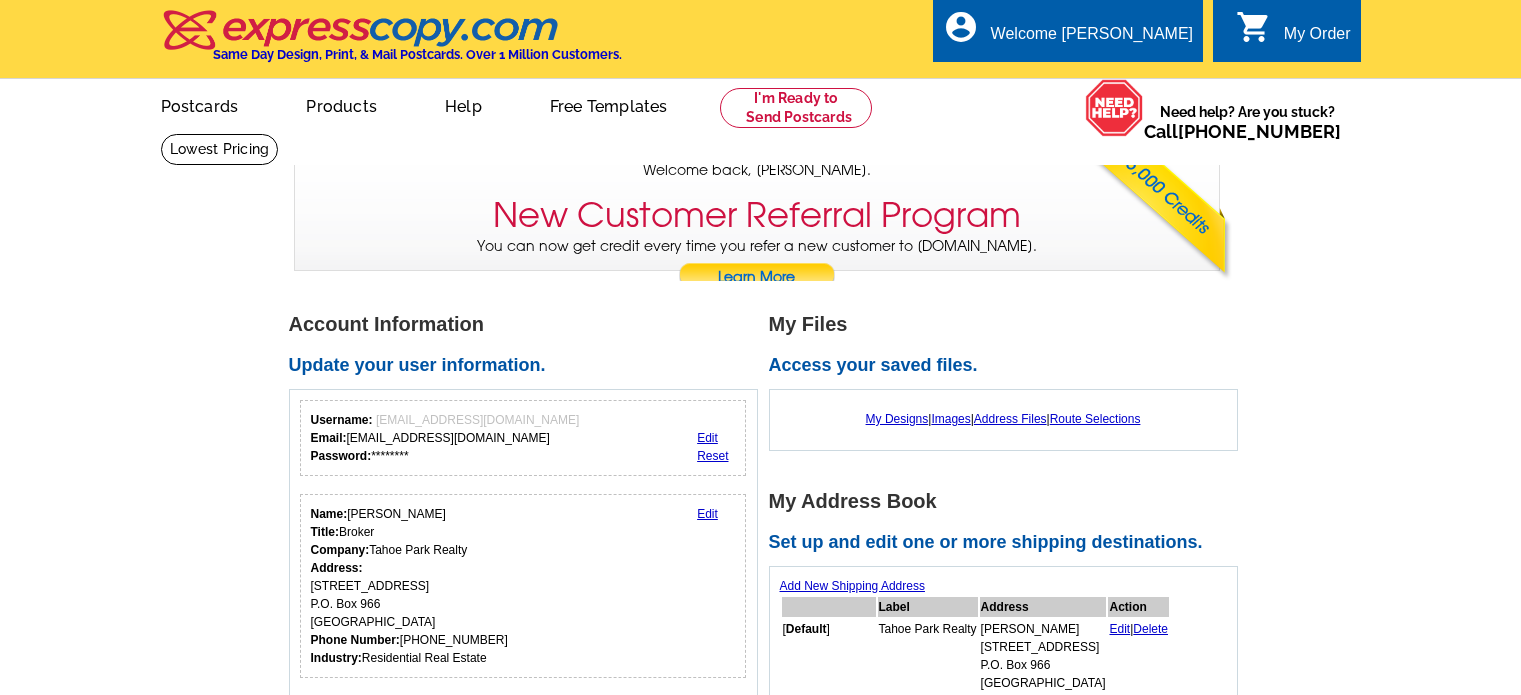scroll, scrollTop: 0, scrollLeft: 0, axis: both 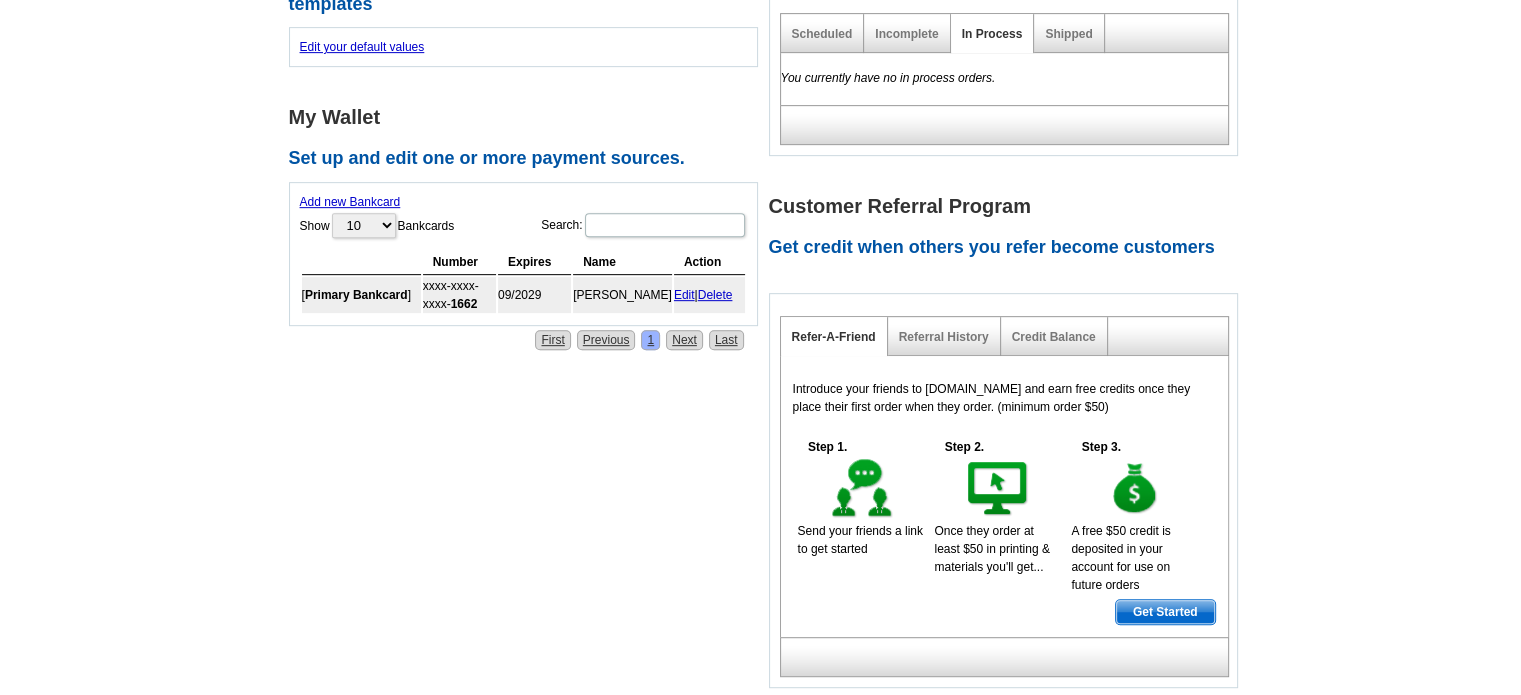 click on "Account Information
Update your user information.
Username:   [EMAIL_ADDRESS][DOMAIN_NAME]
Email:  [EMAIL_ADDRESS][DOMAIN_NAME]
Password:  ********
Edit
Reset
Name:  [PERSON_NAME]
Title:  Broker          Company:  Tahoe Park Realty          Address:
[STREET_ADDRESS]
P.O. [GEOGRAPHIC_DATA]
Phone Number:  [PHONE_NUMBER]         Industry:  Residential Real Estate
Edit
Contact Name:  [PERSON_NAME]
Contact Email Addresss:  [EMAIL_ADDRESS][DOMAIN_NAME]
Contact Phone Number:  [PHONE_NUMBER]
Preferred Contact Method:  email
Edit" at bounding box center [760, 72] 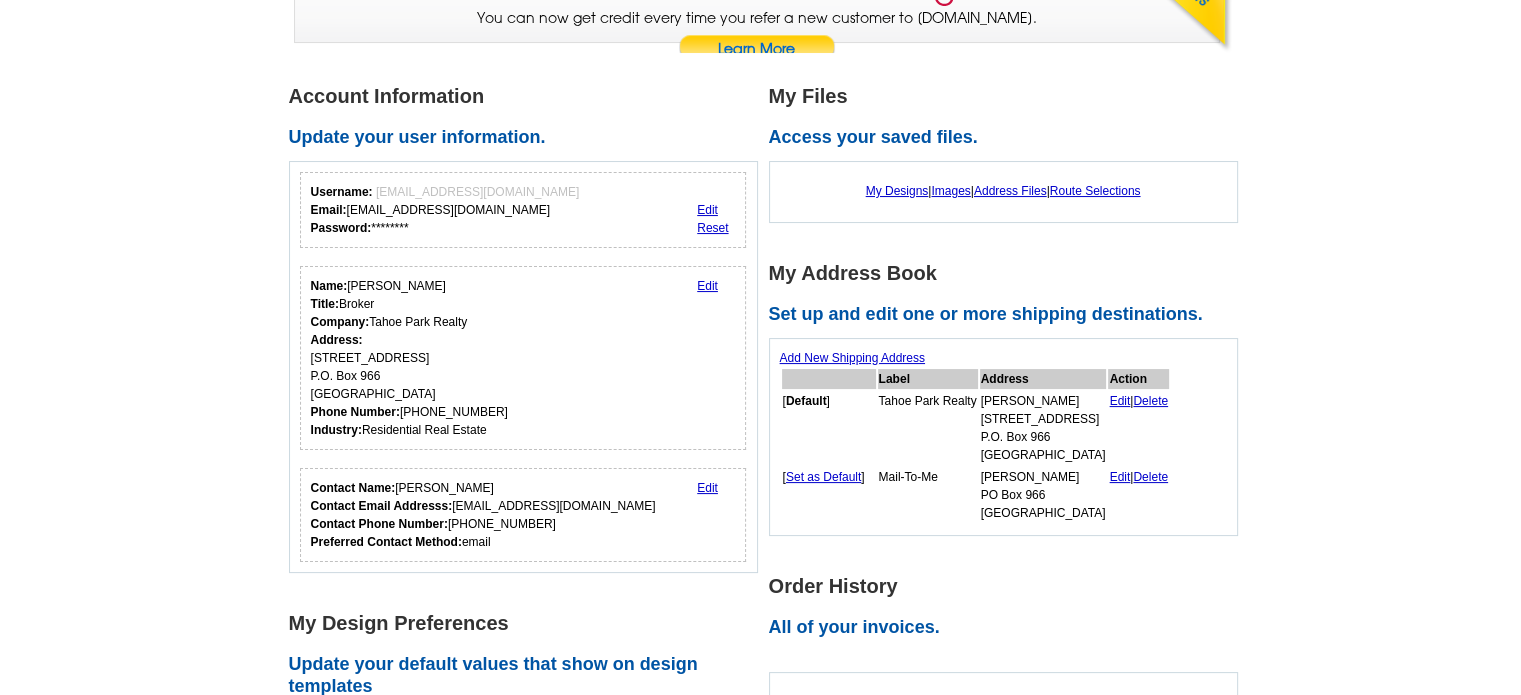 scroll, scrollTop: 110, scrollLeft: 0, axis: vertical 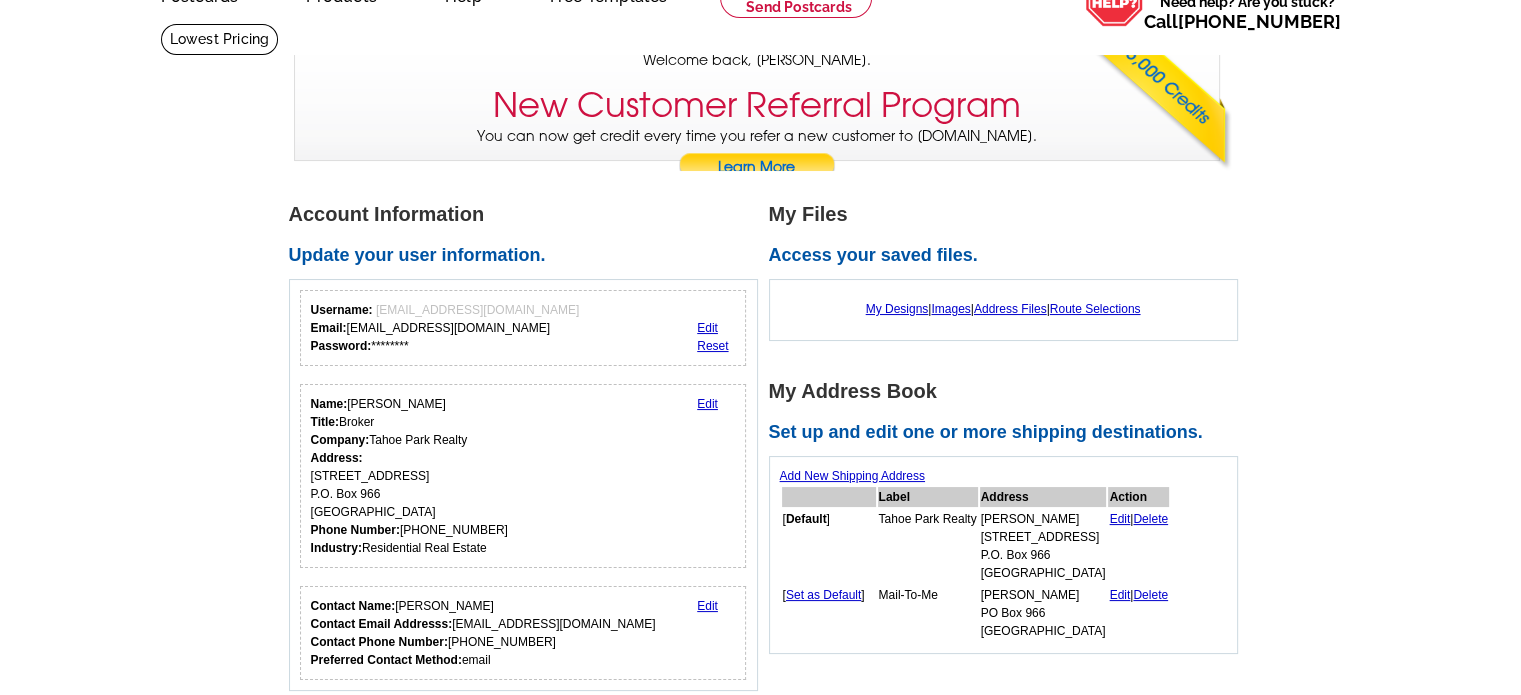 click on "My Designs  |
Images  |
Address Files
|  Route Selections" at bounding box center (1003, 309) 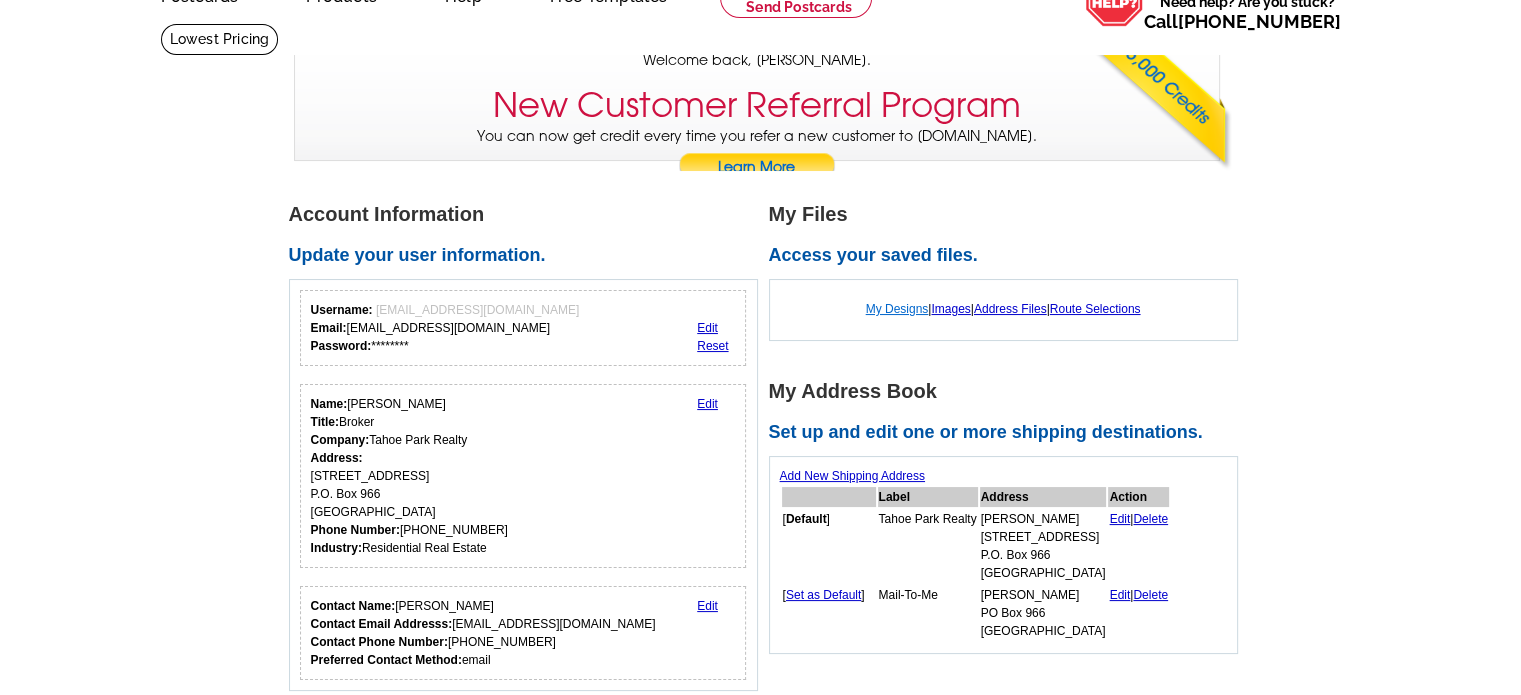 click on "My Designs" at bounding box center (897, 309) 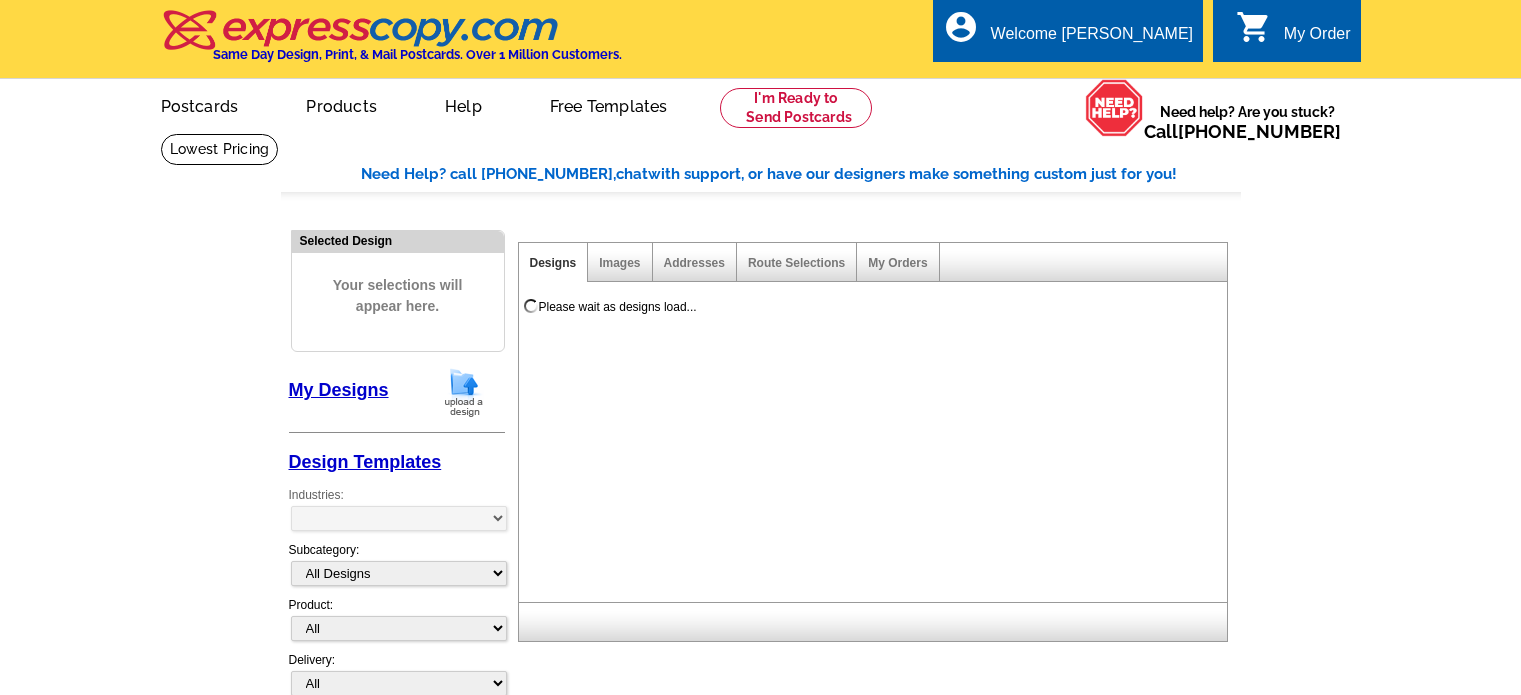 scroll, scrollTop: 0, scrollLeft: 0, axis: both 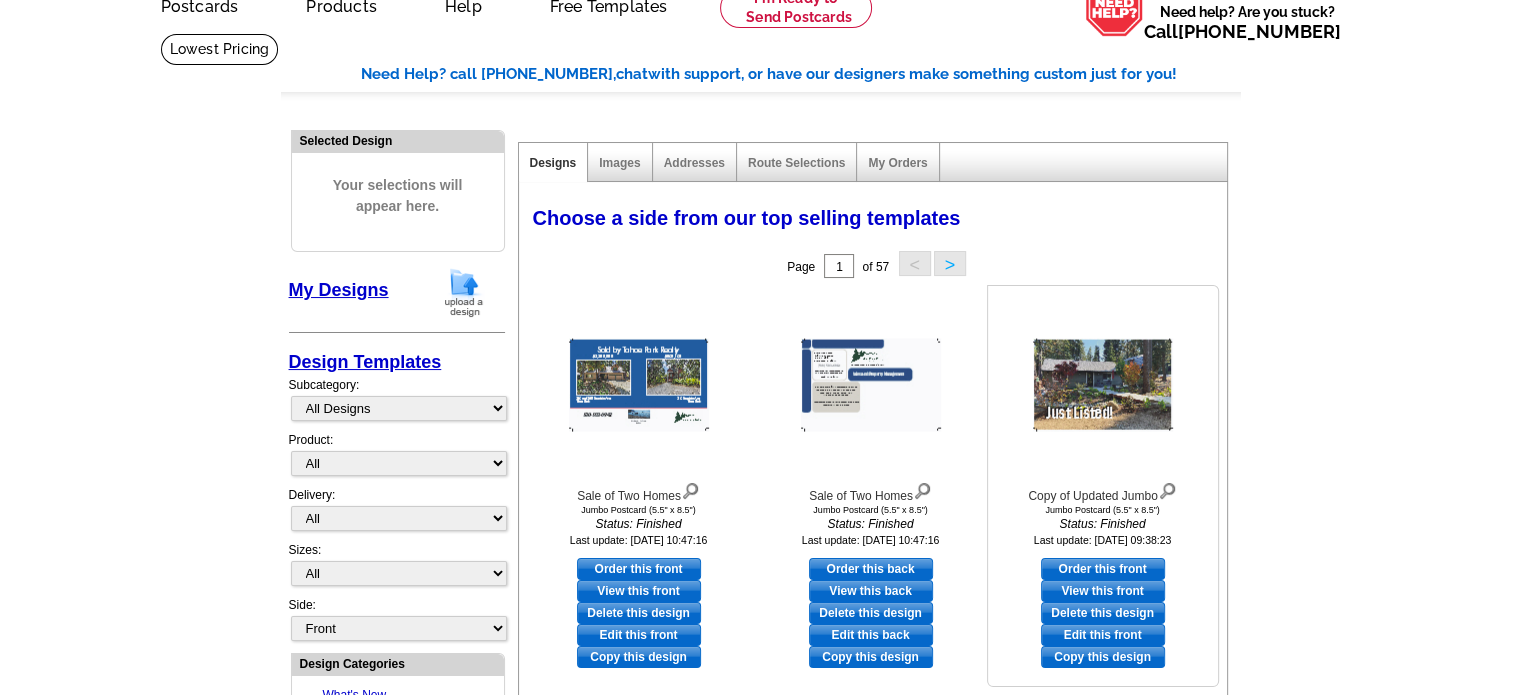 click at bounding box center (1103, 385) 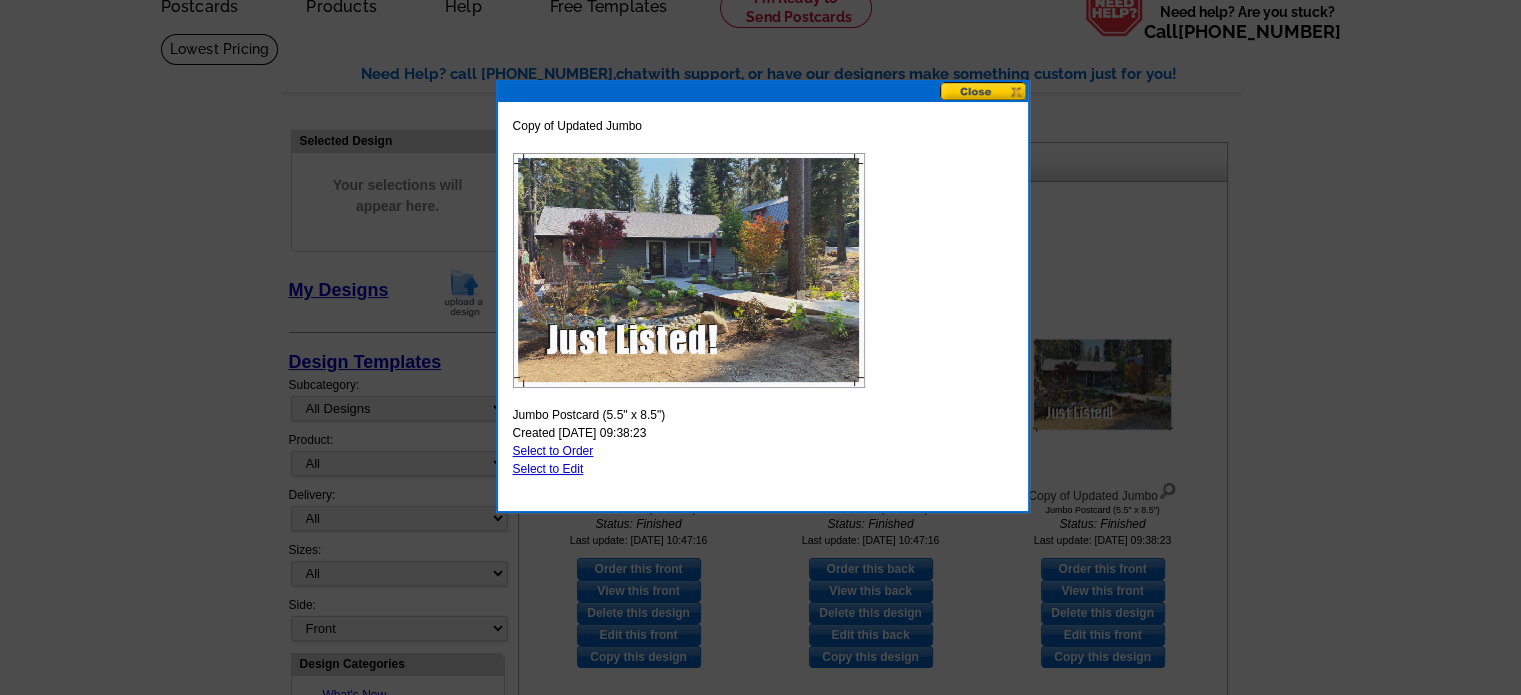 click at bounding box center [689, 270] 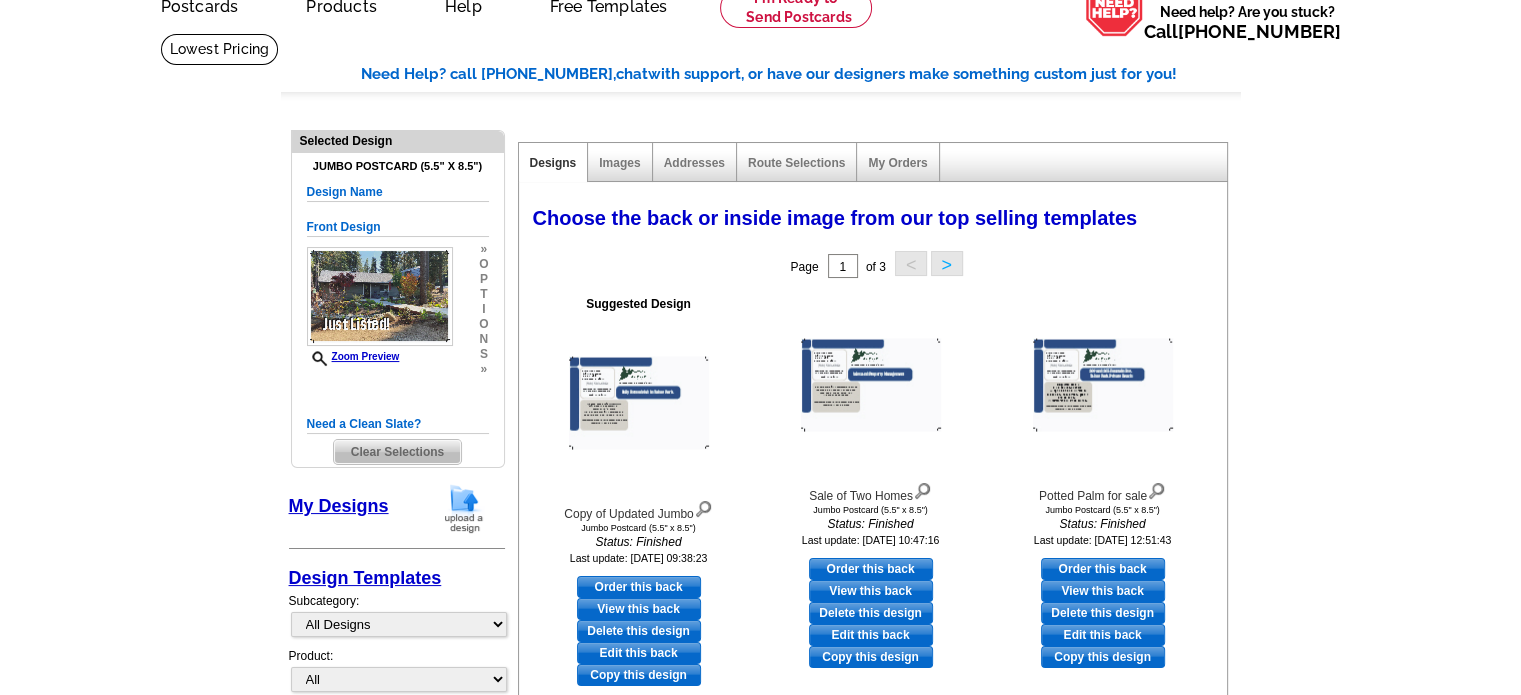 scroll, scrollTop: 0, scrollLeft: 0, axis: both 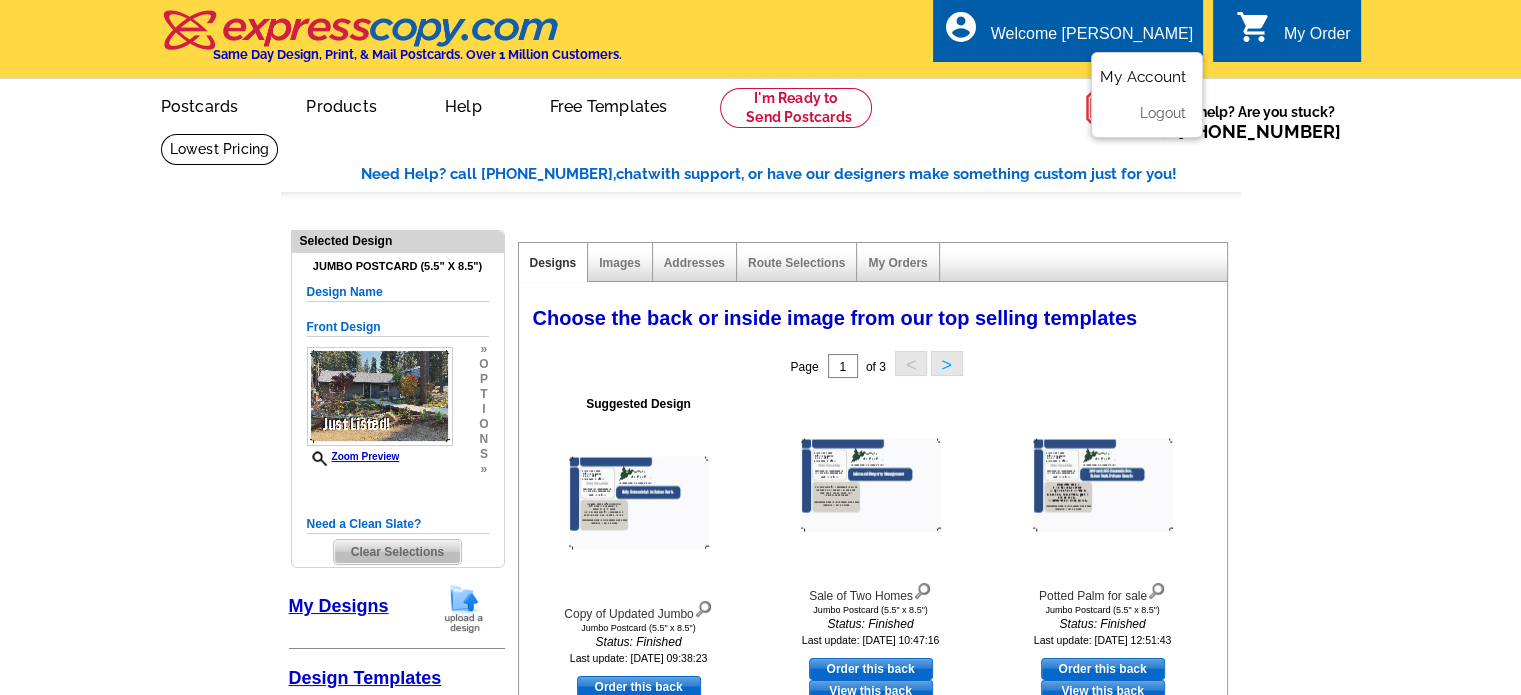 click on "My Account" at bounding box center (1143, 77) 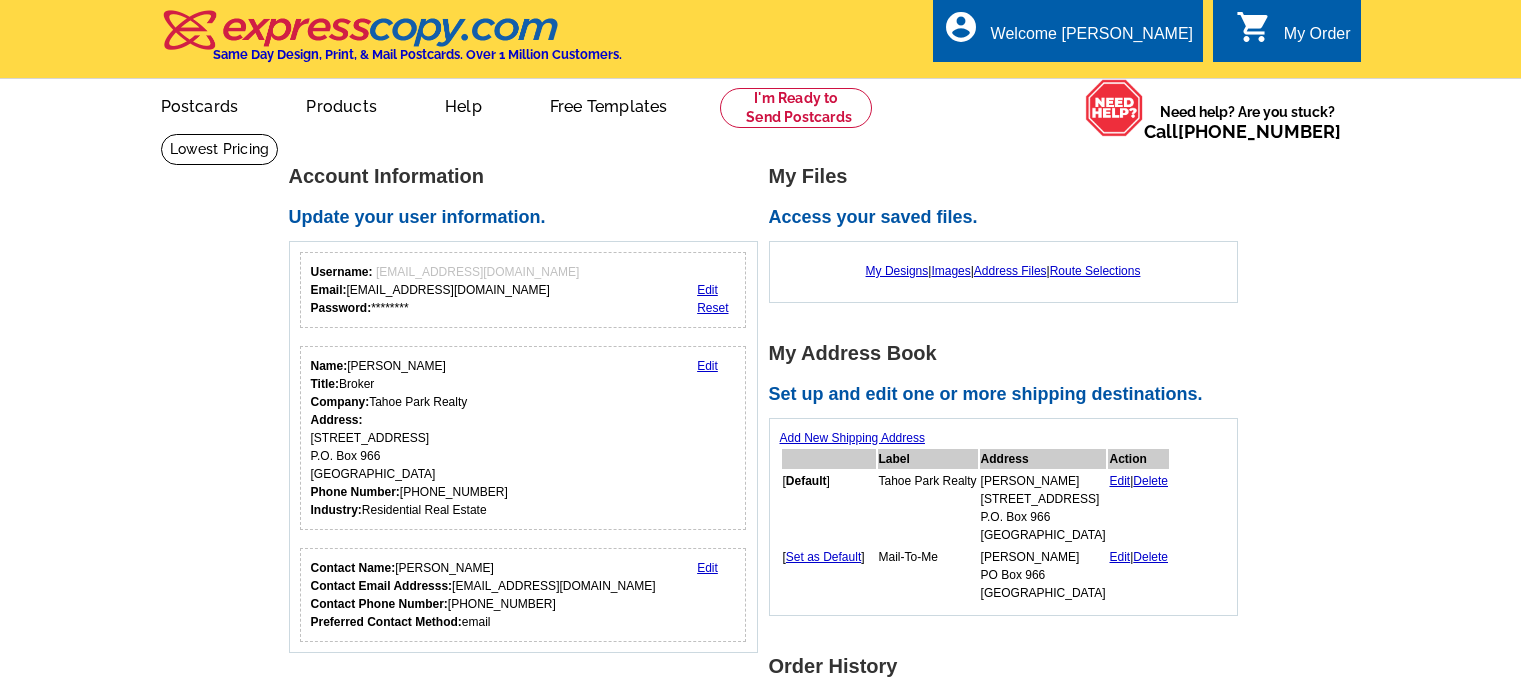 scroll, scrollTop: 0, scrollLeft: 0, axis: both 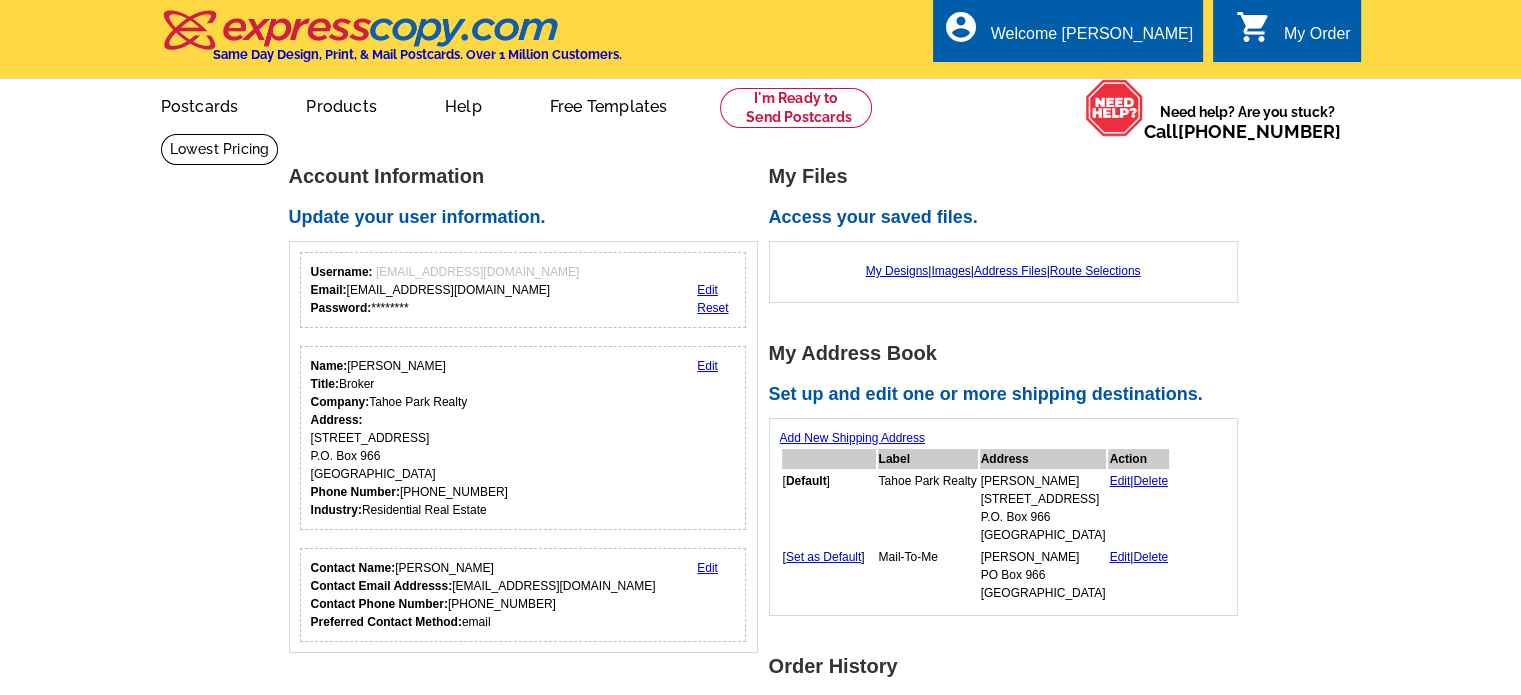 click on "Edit" at bounding box center (707, 290) 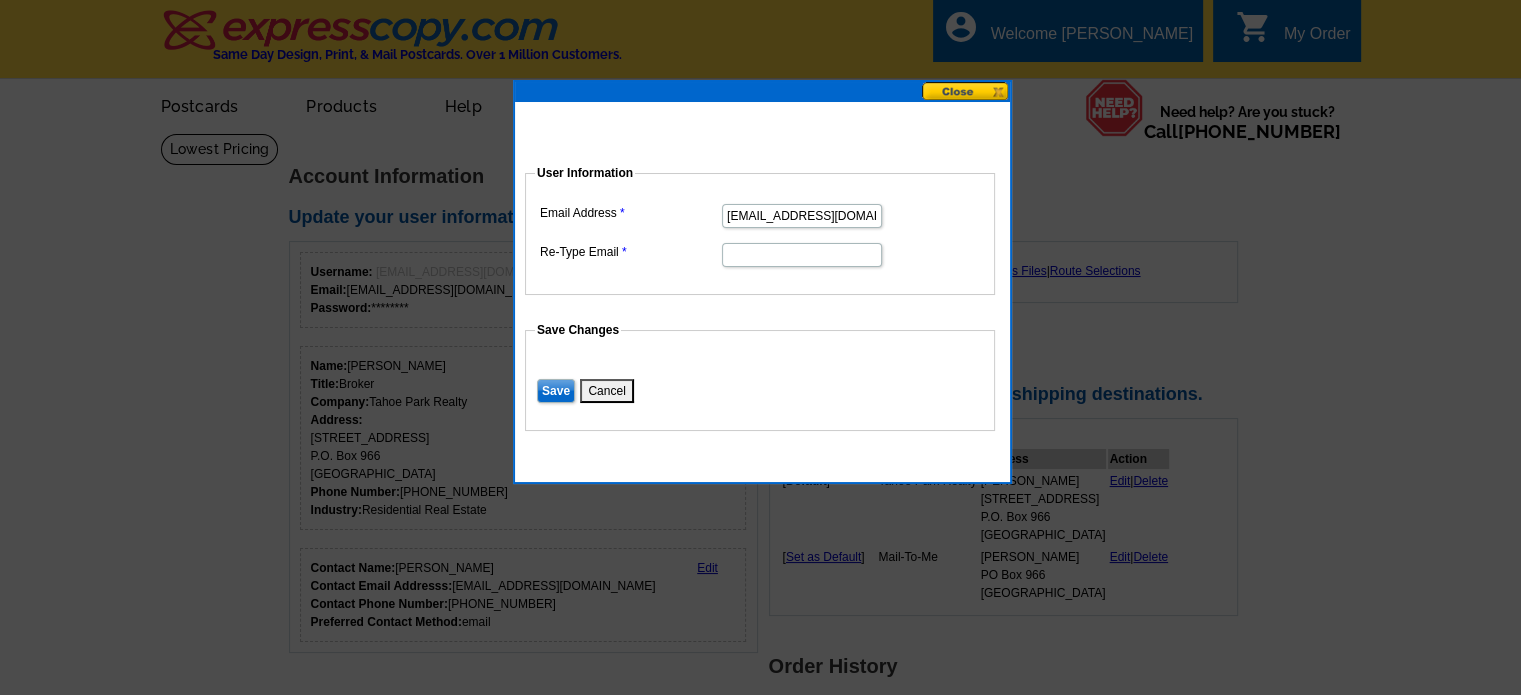 click at bounding box center [966, 91] 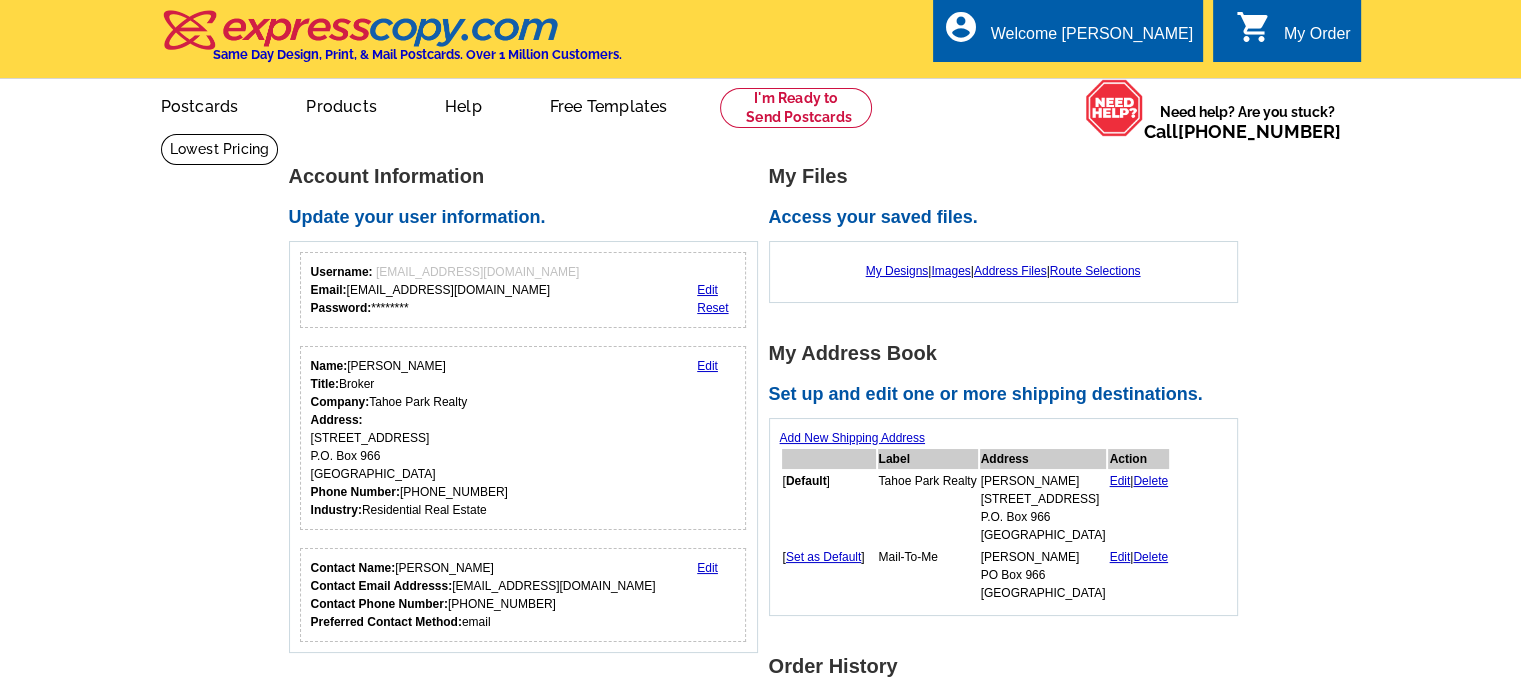 scroll, scrollTop: 0, scrollLeft: 0, axis: both 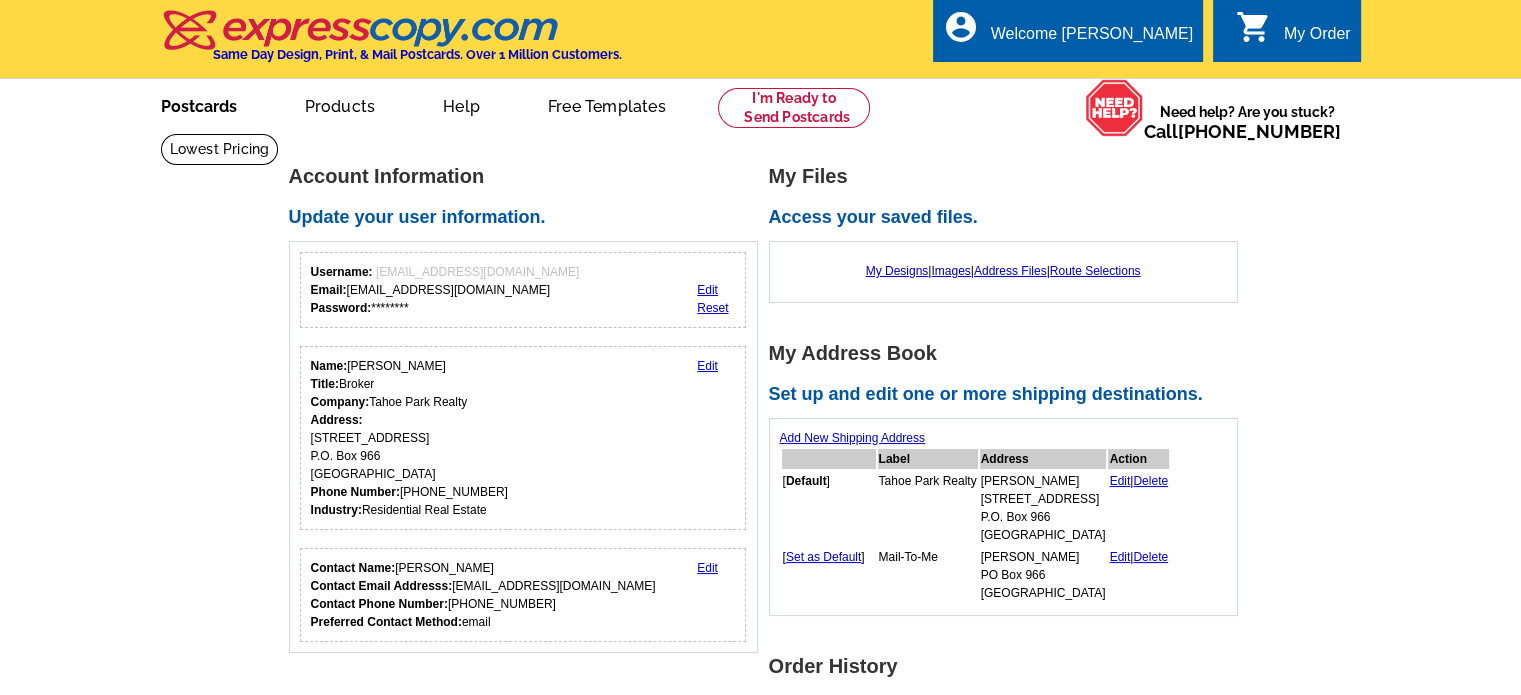 click on "Postcards" at bounding box center (199, 104) 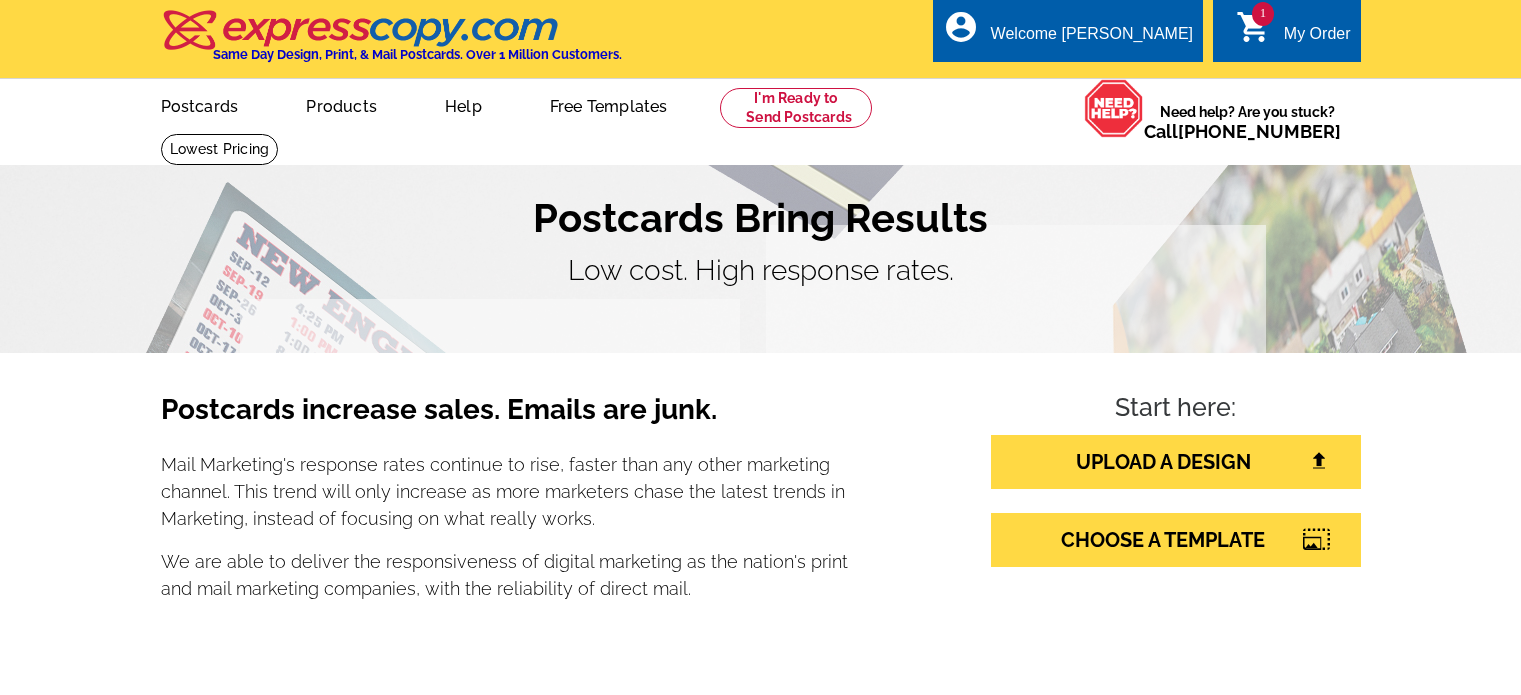 scroll, scrollTop: 0, scrollLeft: 0, axis: both 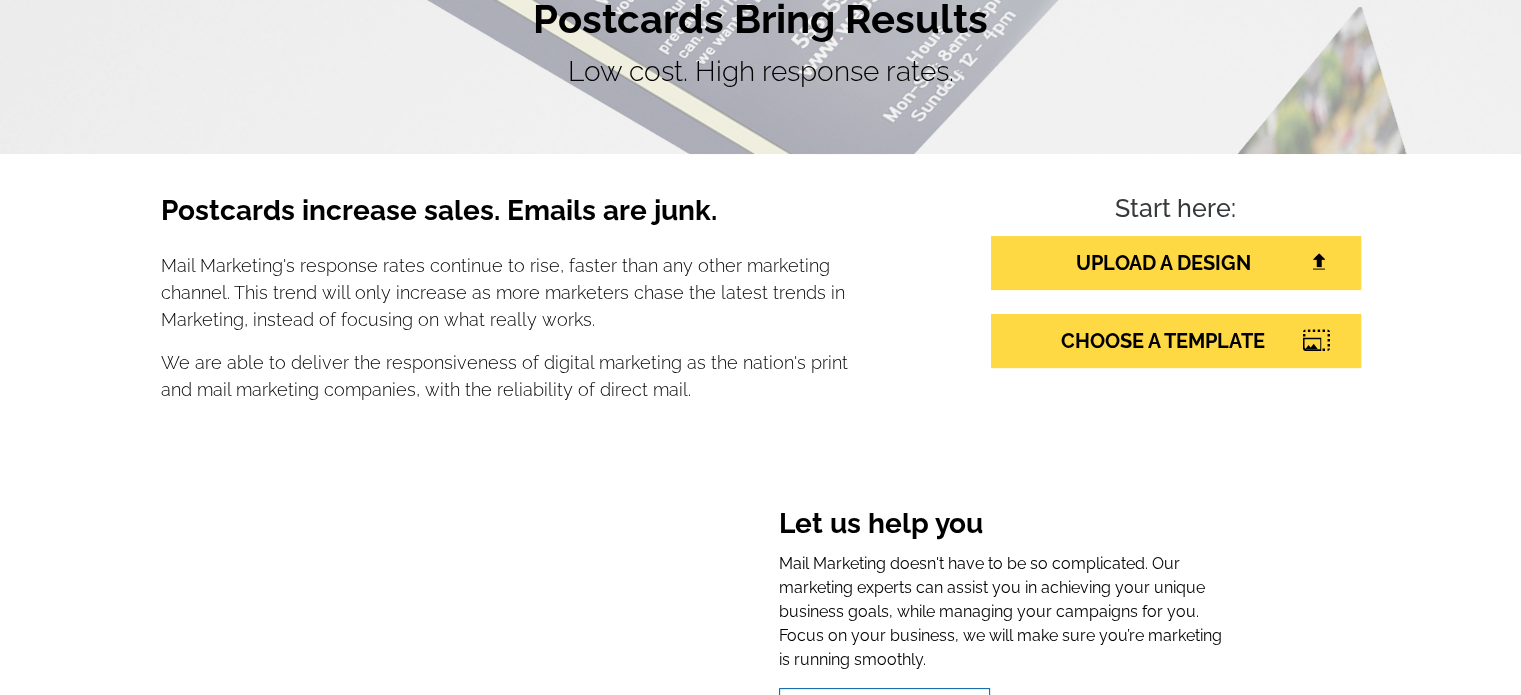 click on "Start here:
UPLOAD A DESIGN
CHOOSE
A TEMPLATE" at bounding box center (1119, 306) 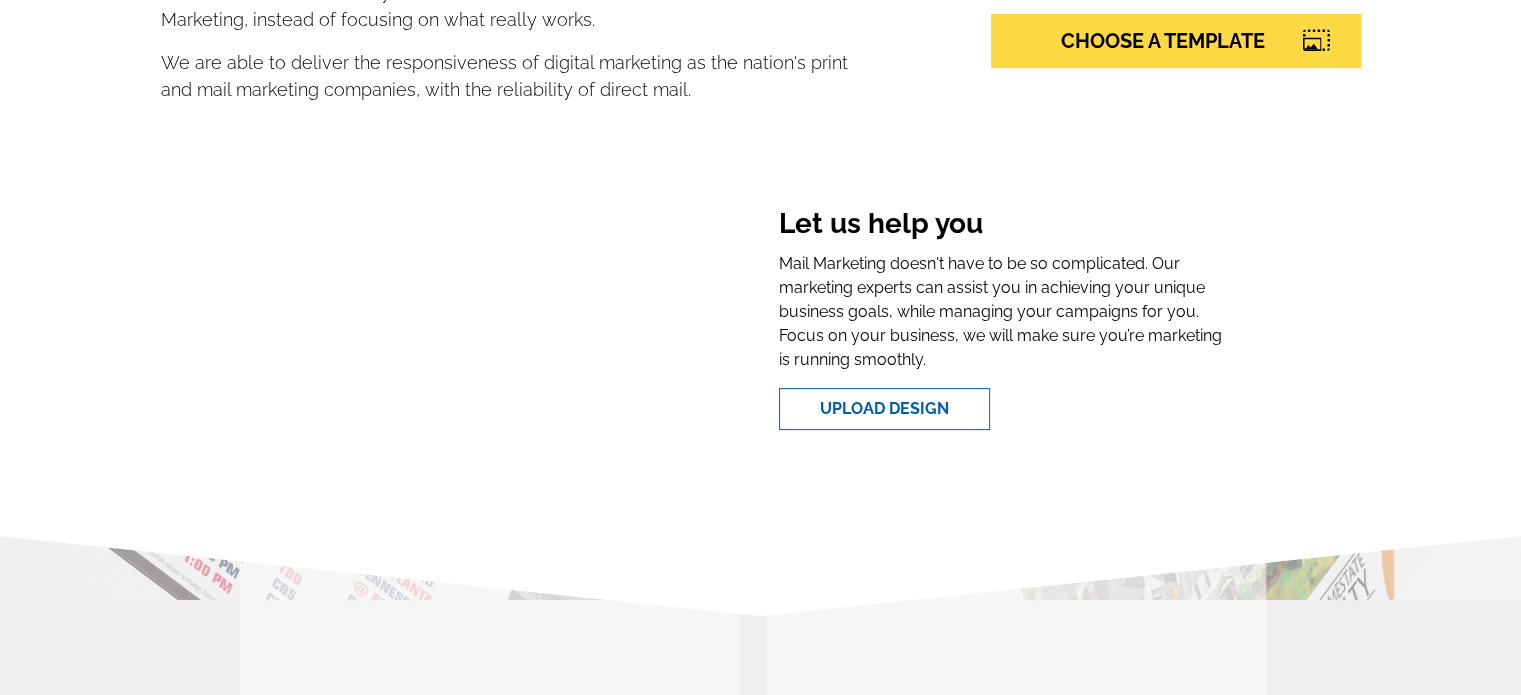 scroll, scrollTop: 299, scrollLeft: 0, axis: vertical 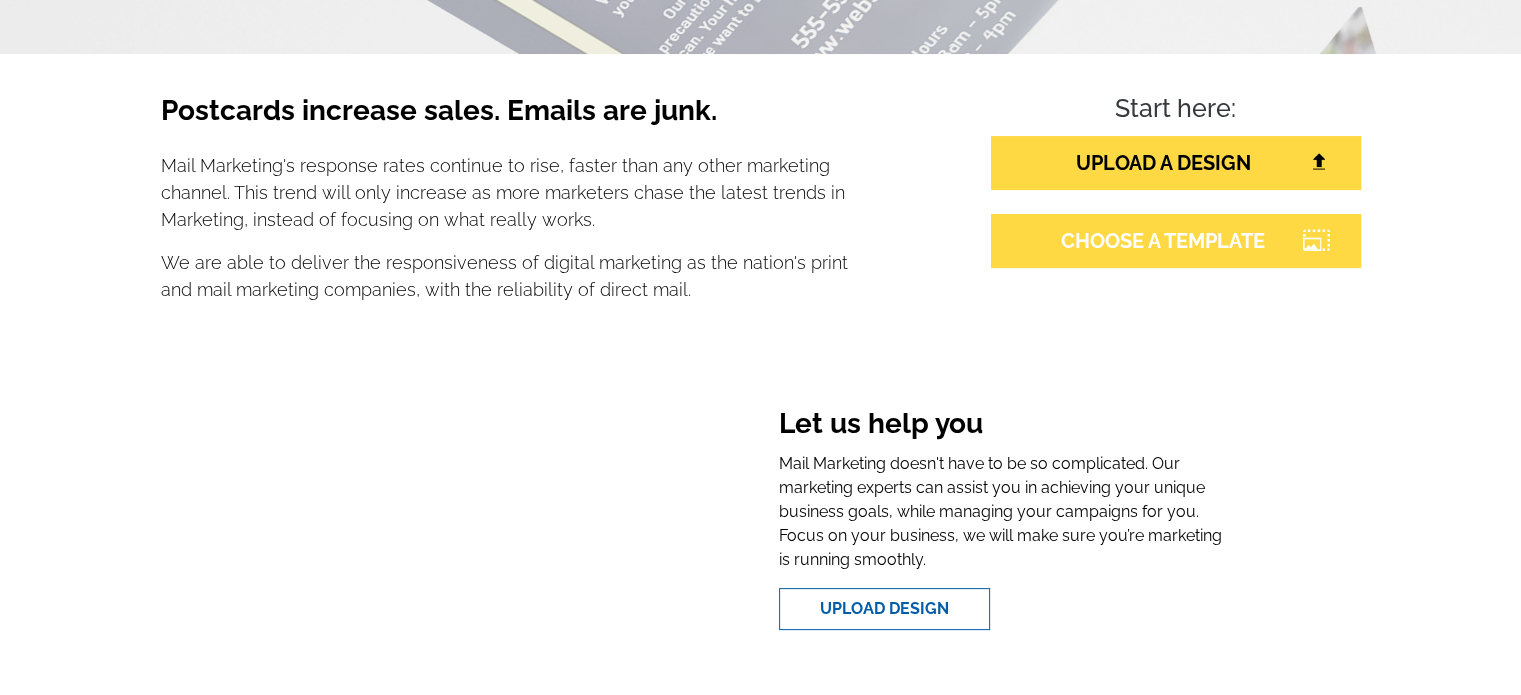 click on "CHOOSE
A TEMPLATE" at bounding box center (1176, 241) 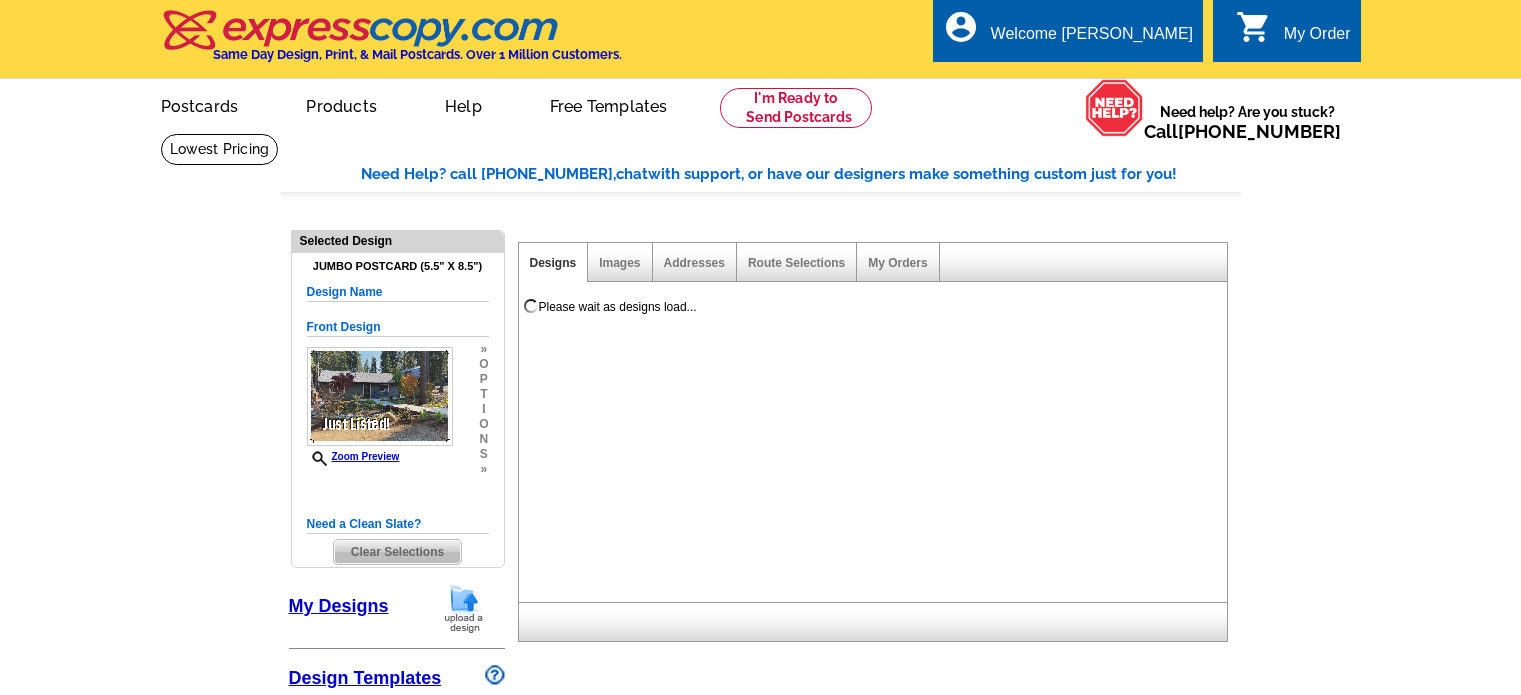 select on "1" 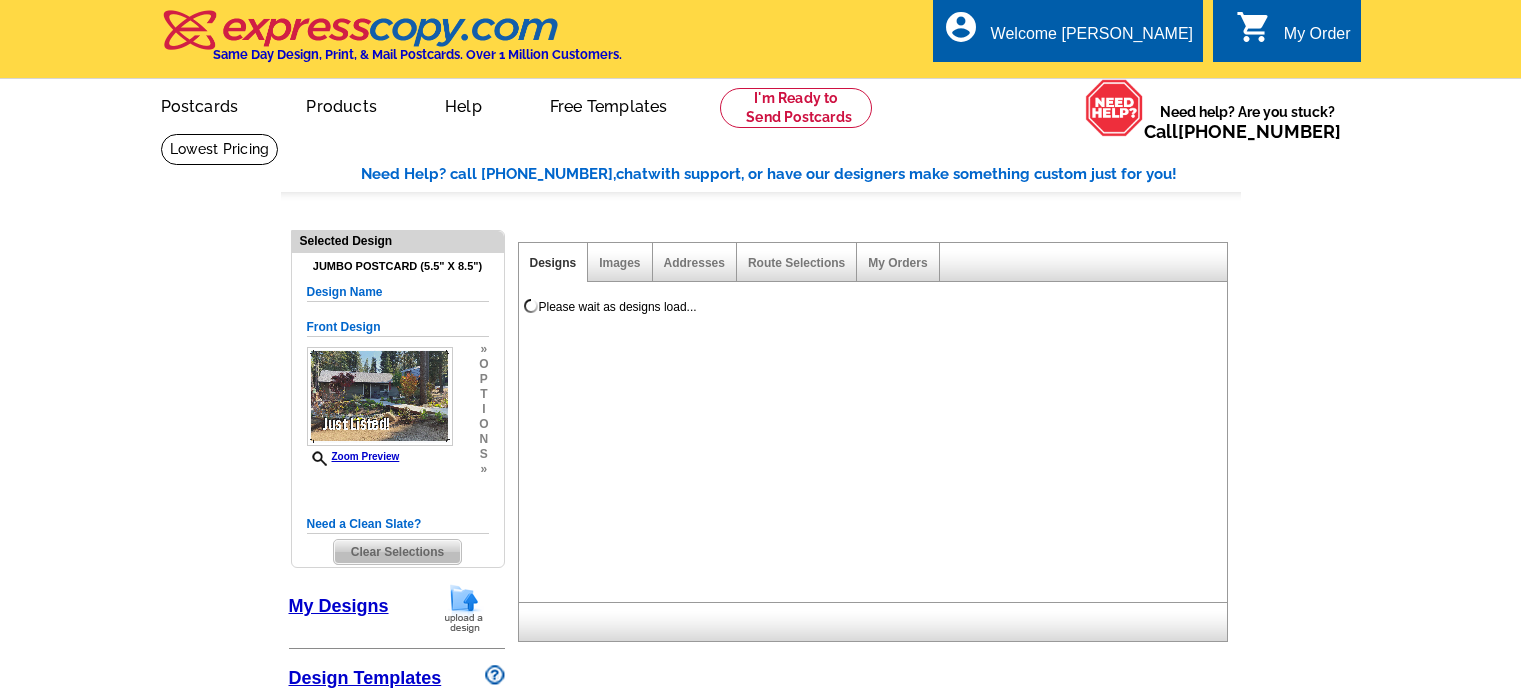 select on "back" 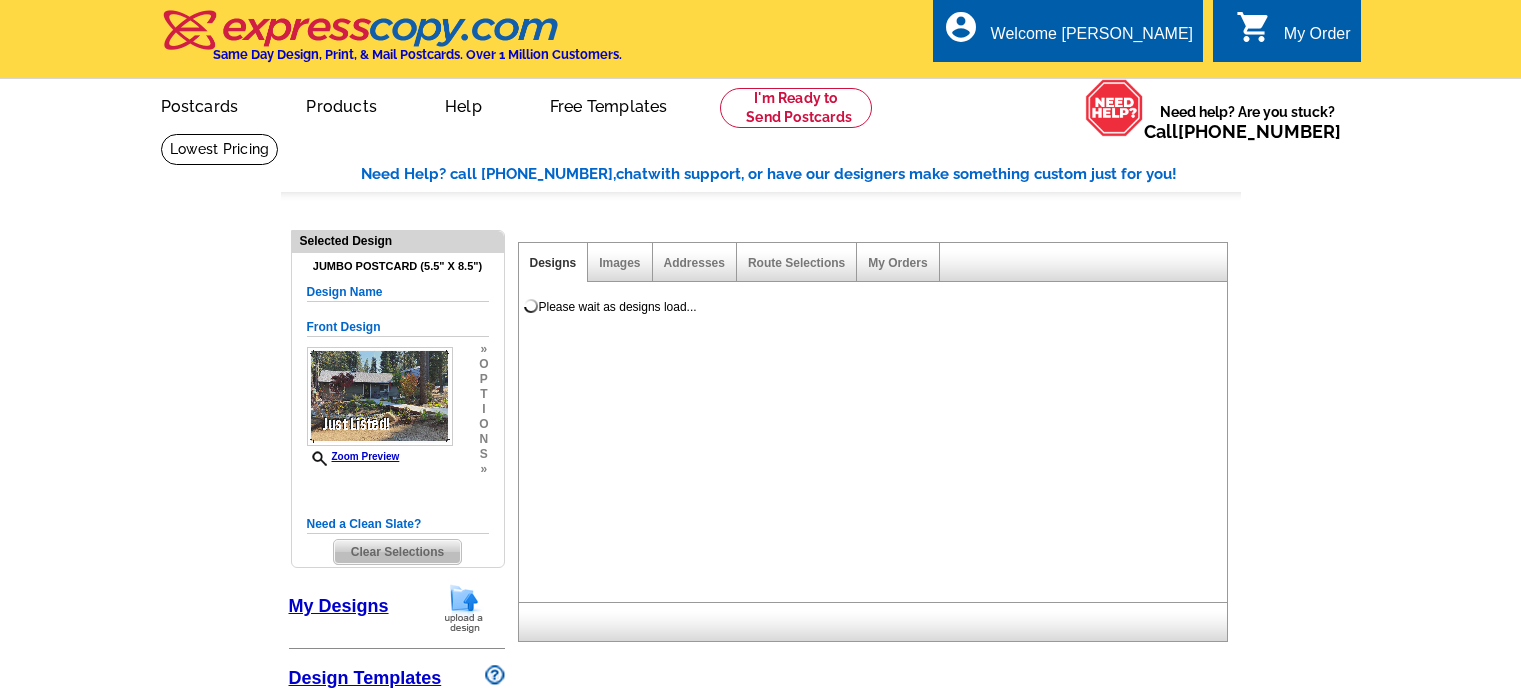 scroll, scrollTop: 0, scrollLeft: 0, axis: both 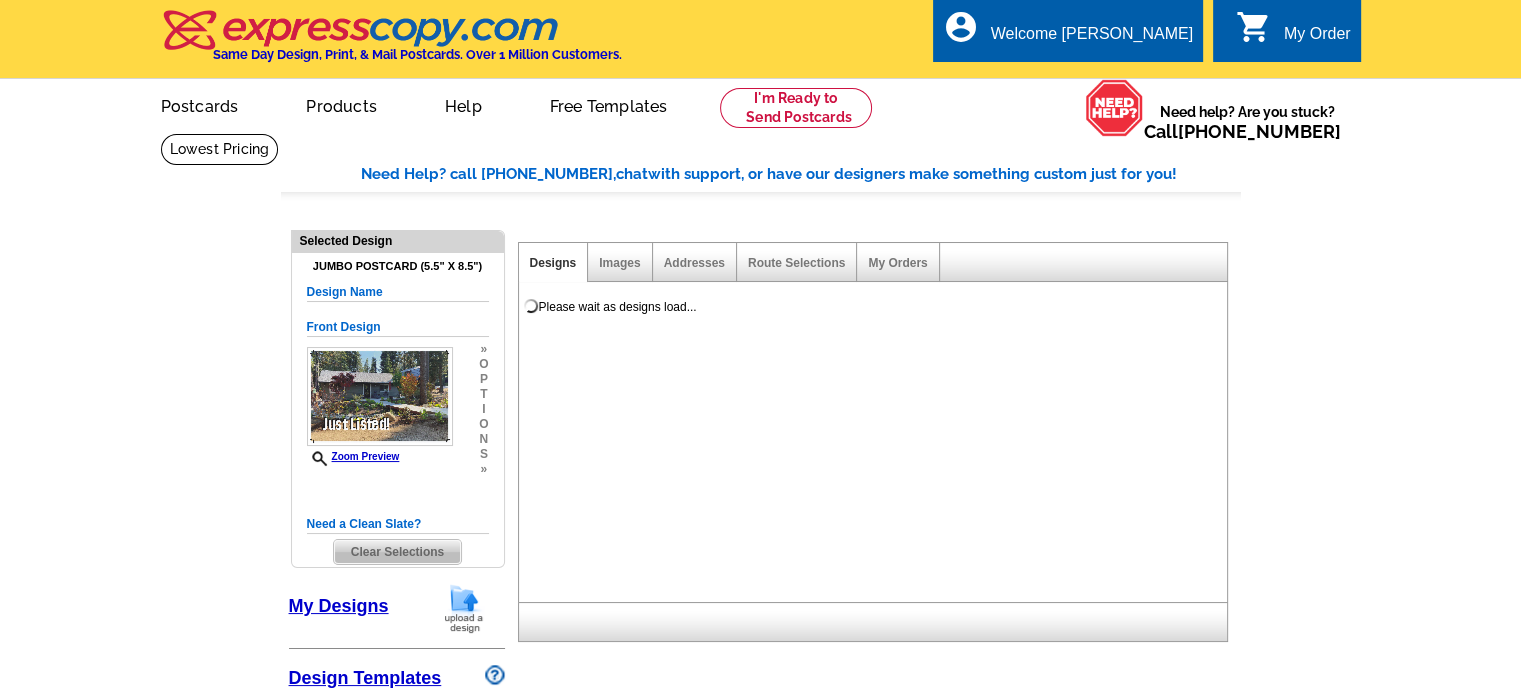 select on "785" 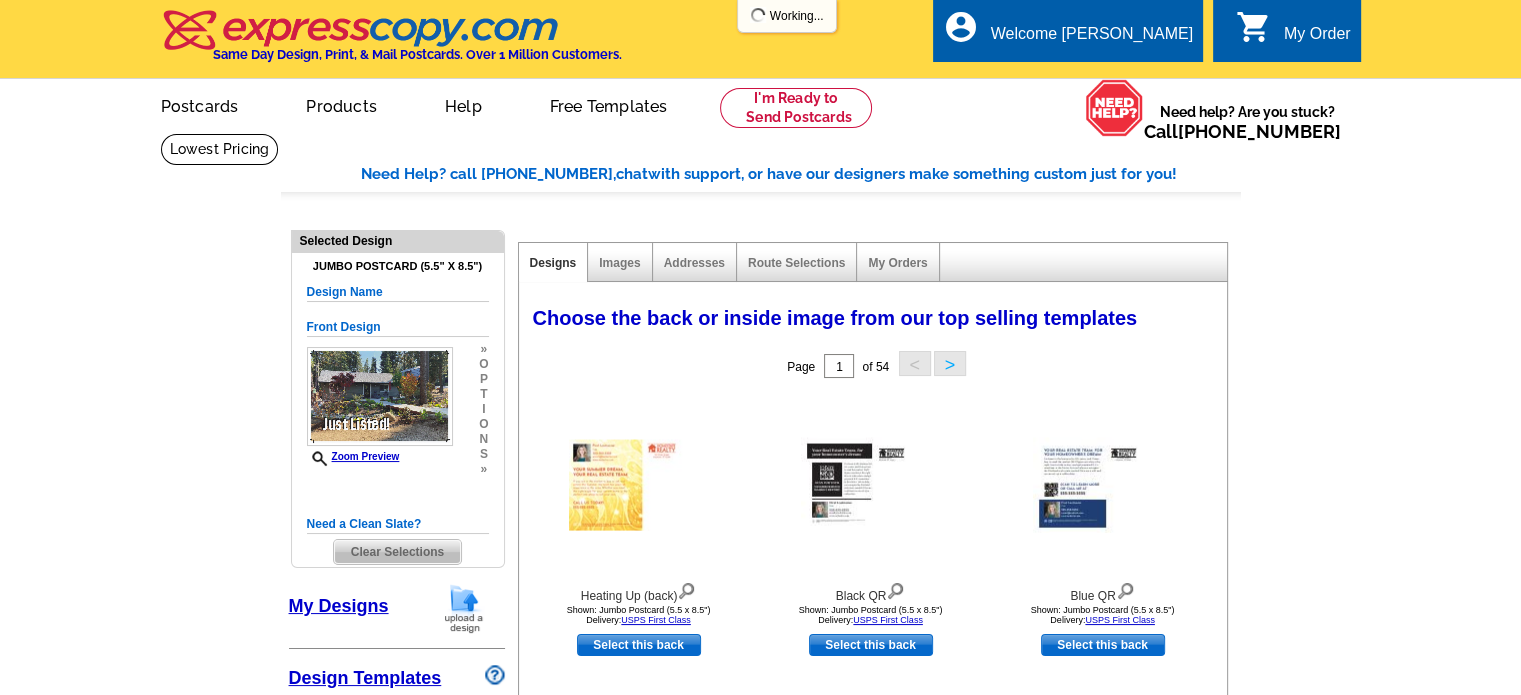 scroll, scrollTop: 0, scrollLeft: 0, axis: both 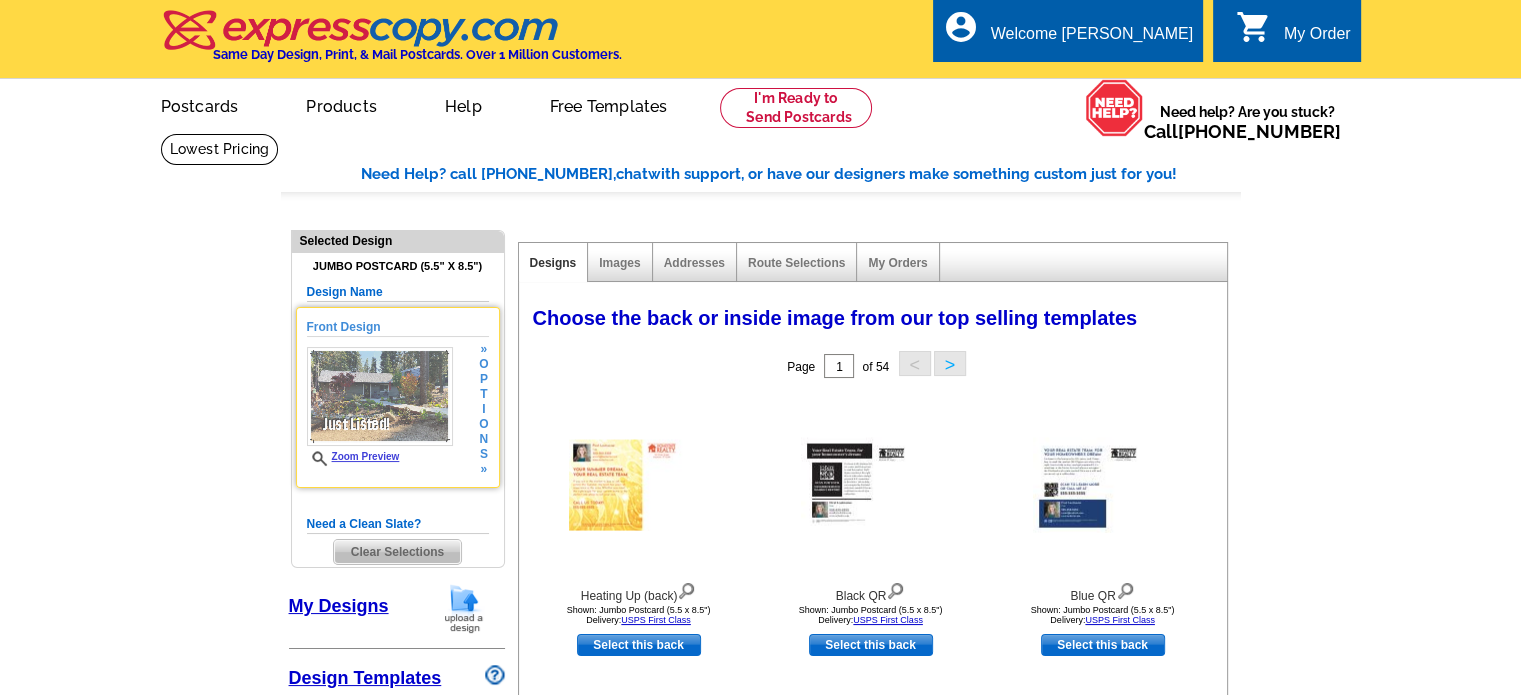 click on "Zoom Preview" at bounding box center (353, 456) 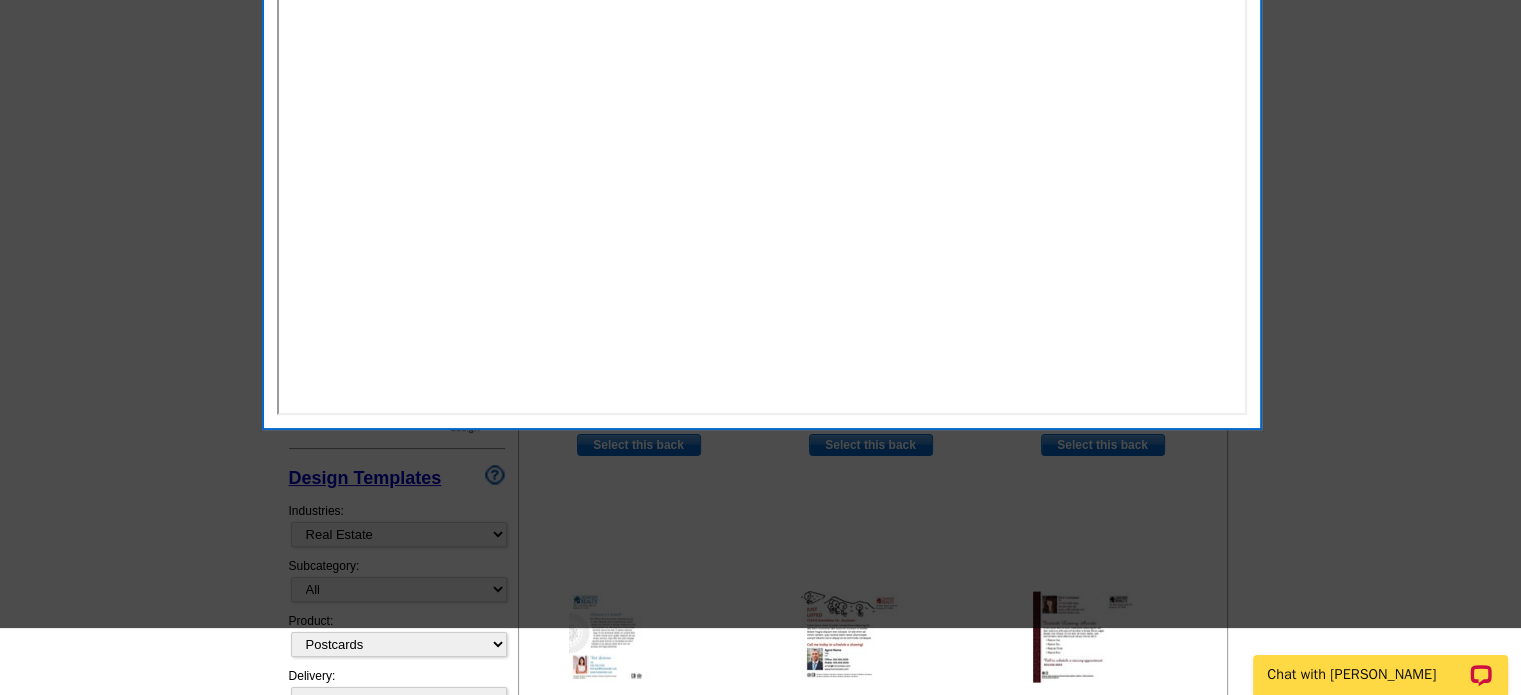scroll, scrollTop: 0, scrollLeft: 0, axis: both 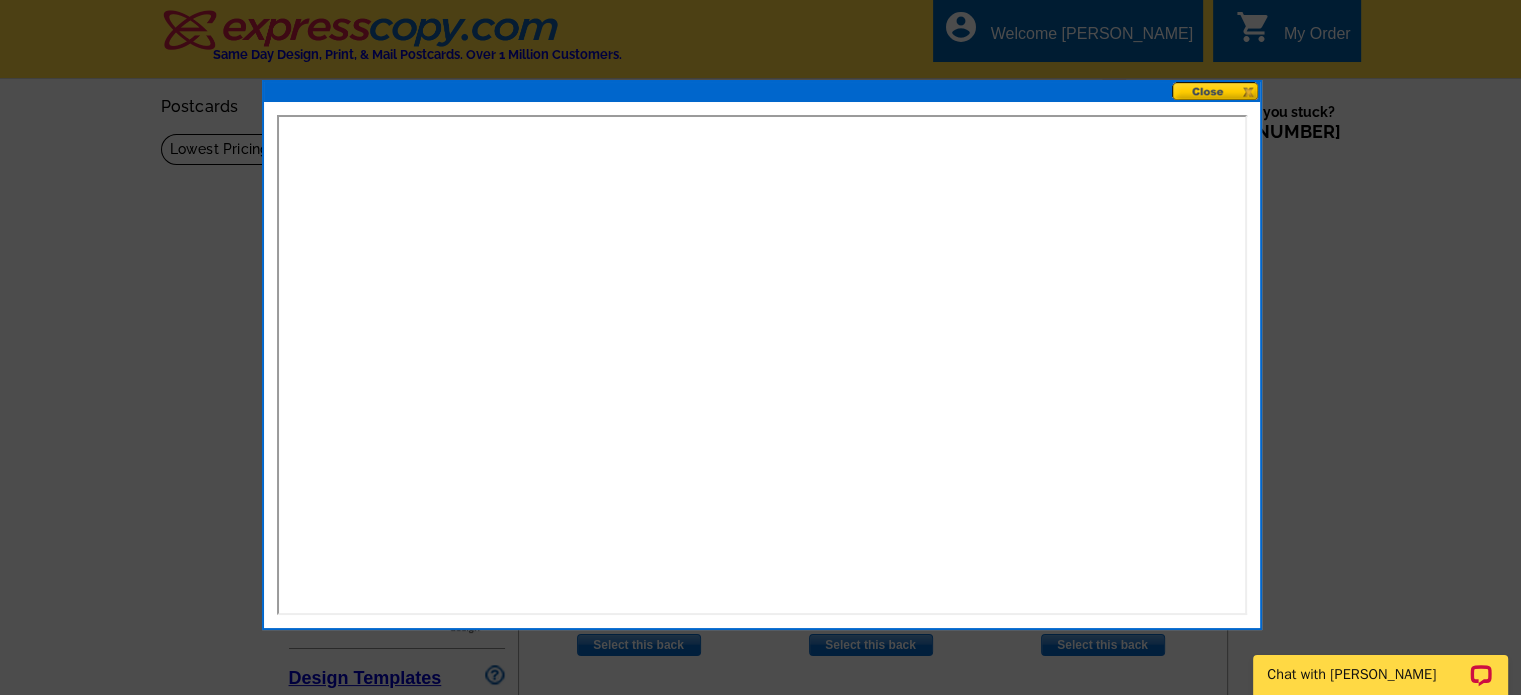 click at bounding box center [760, 347] 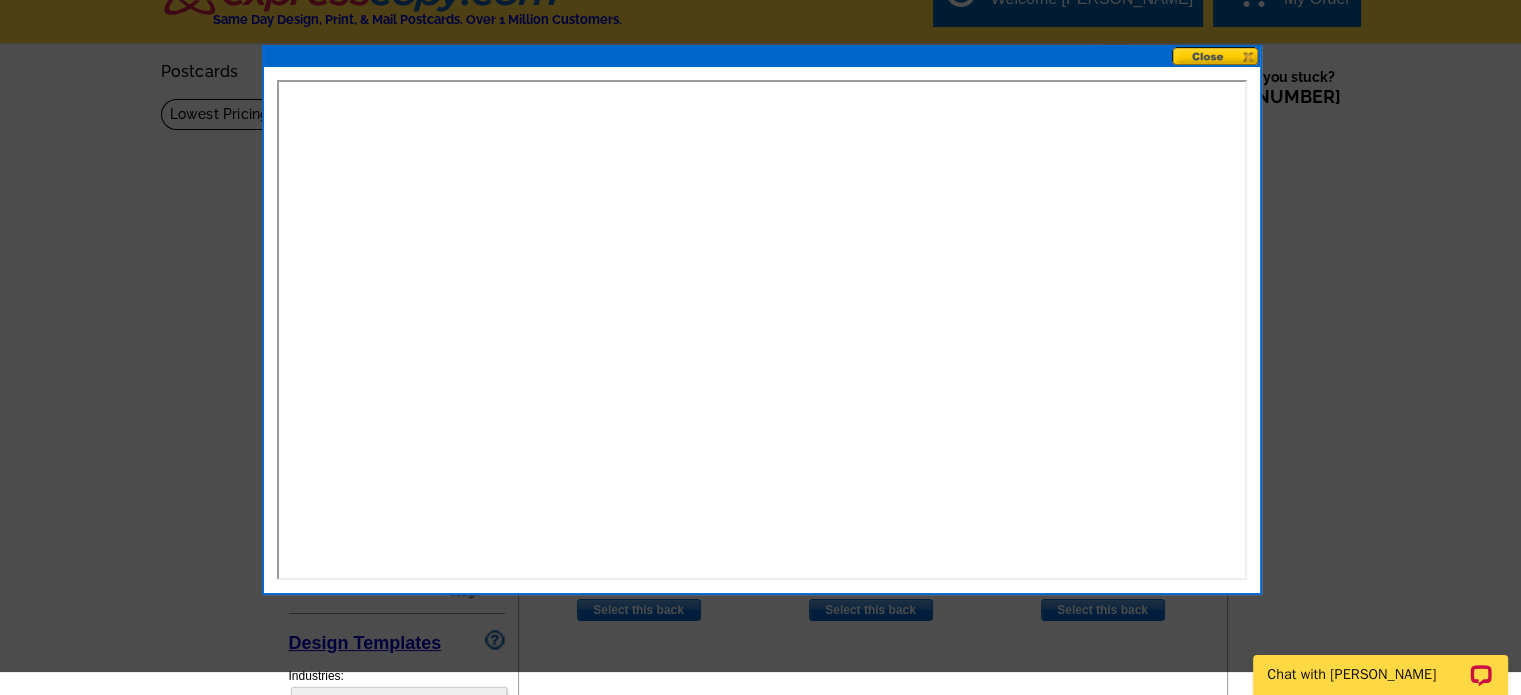 scroll, scrollTop: 0, scrollLeft: 0, axis: both 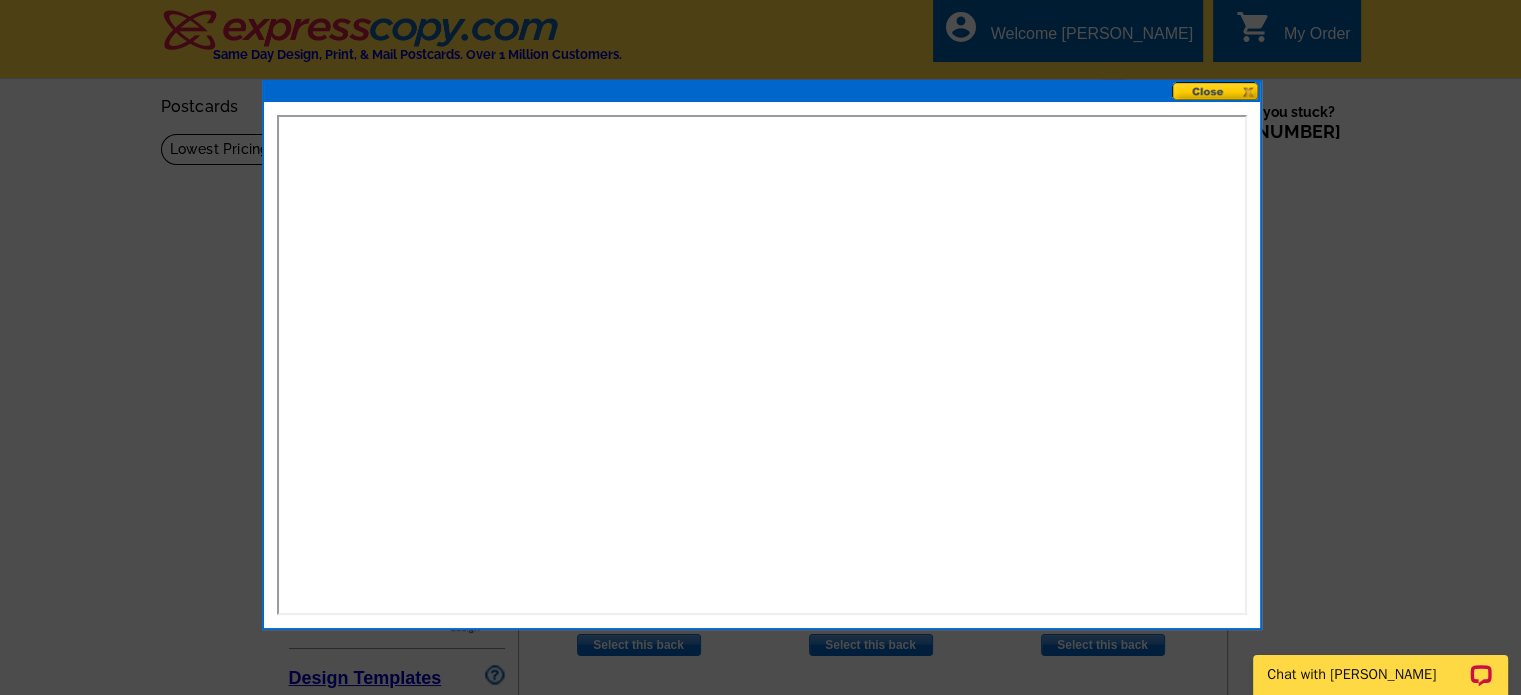 click at bounding box center (1216, 91) 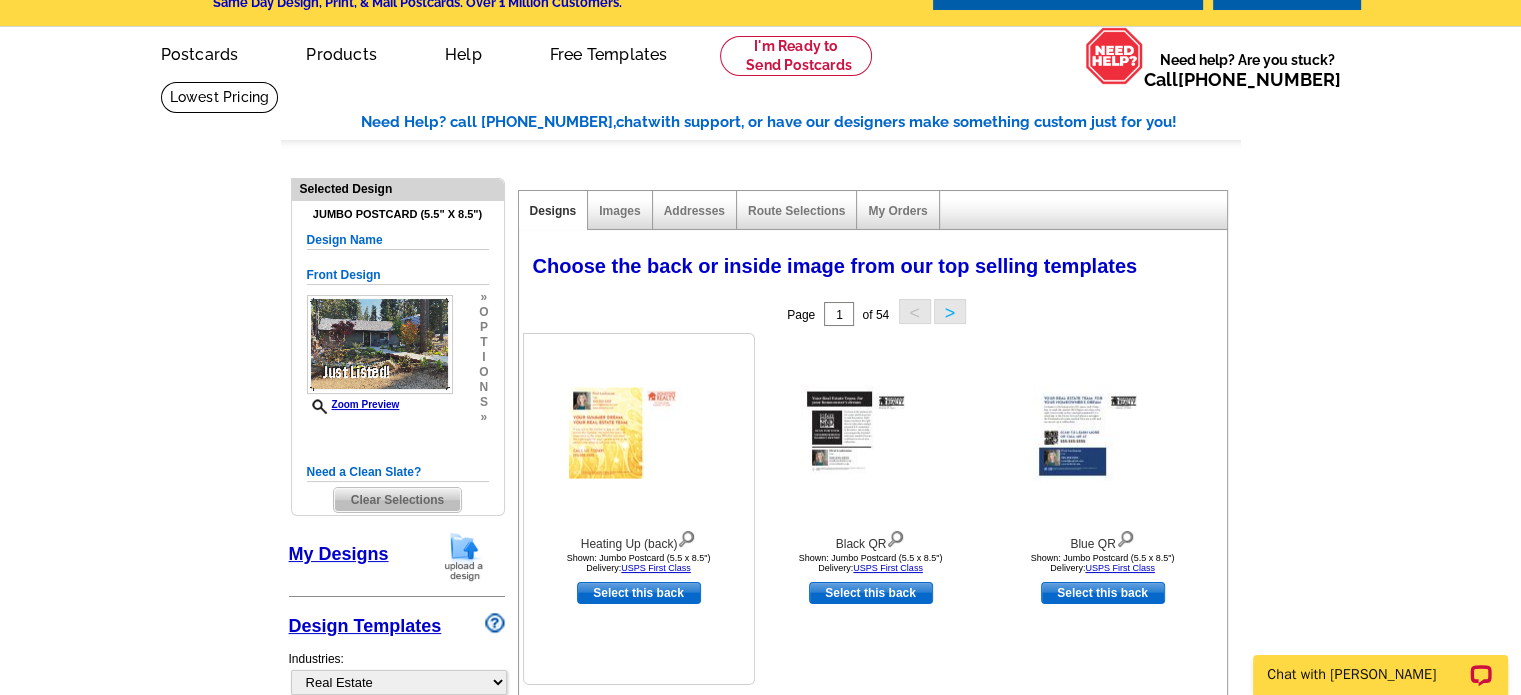scroll, scrollTop: 100, scrollLeft: 0, axis: vertical 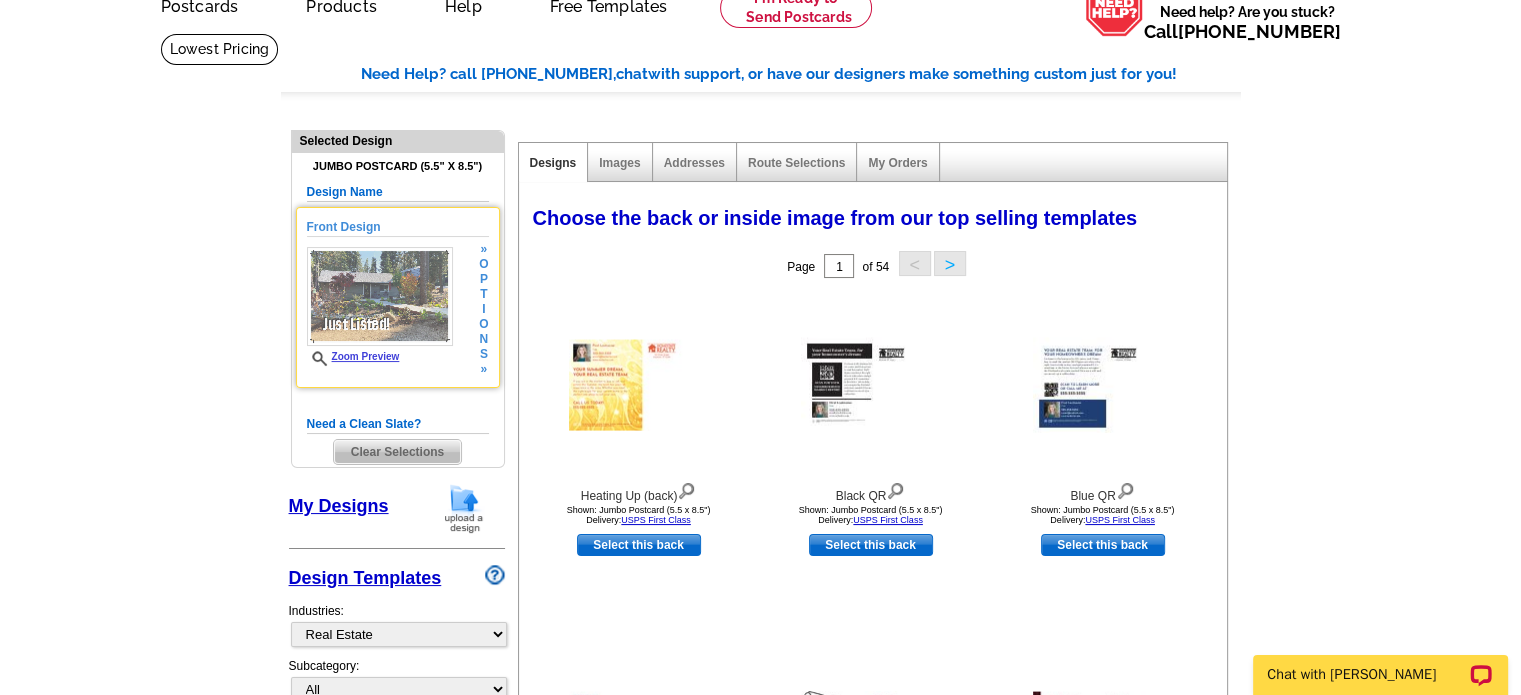 click at bounding box center [380, 296] 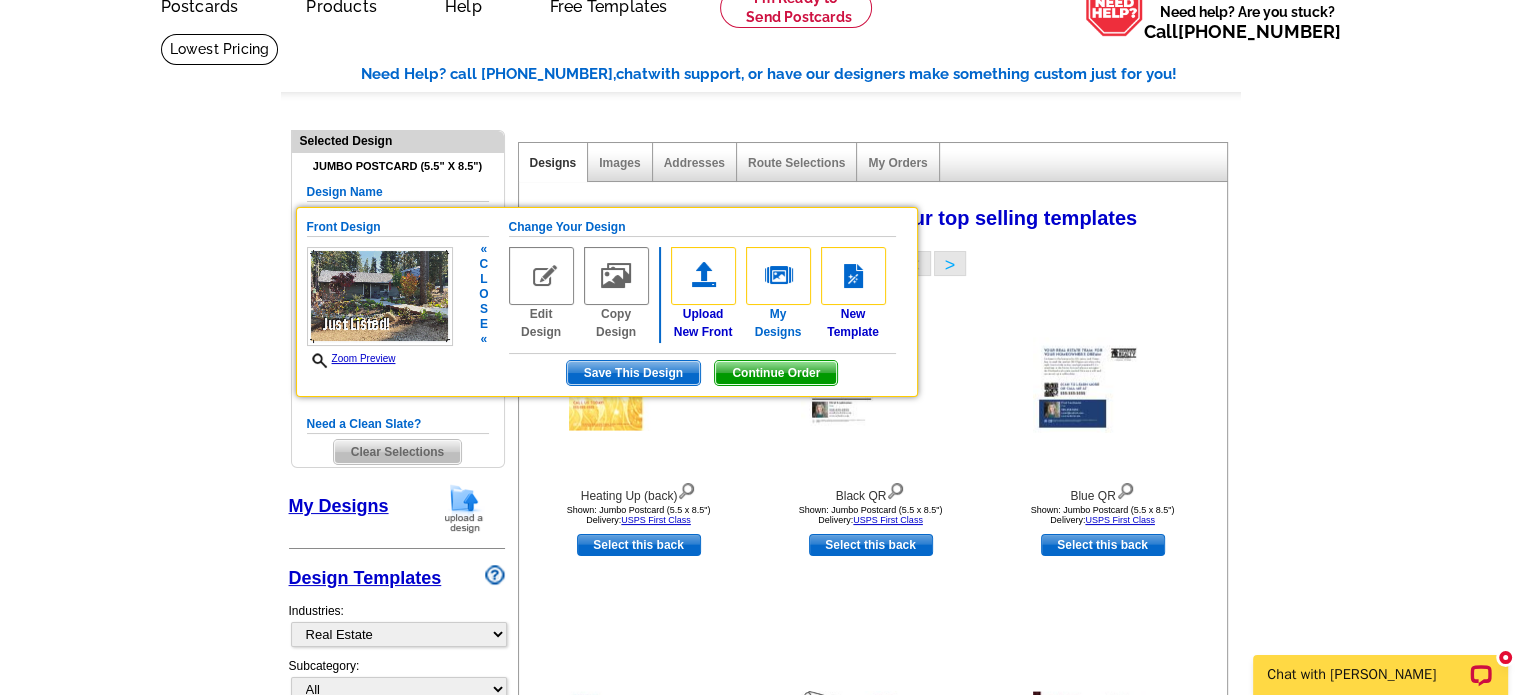 click at bounding box center (778, 276) 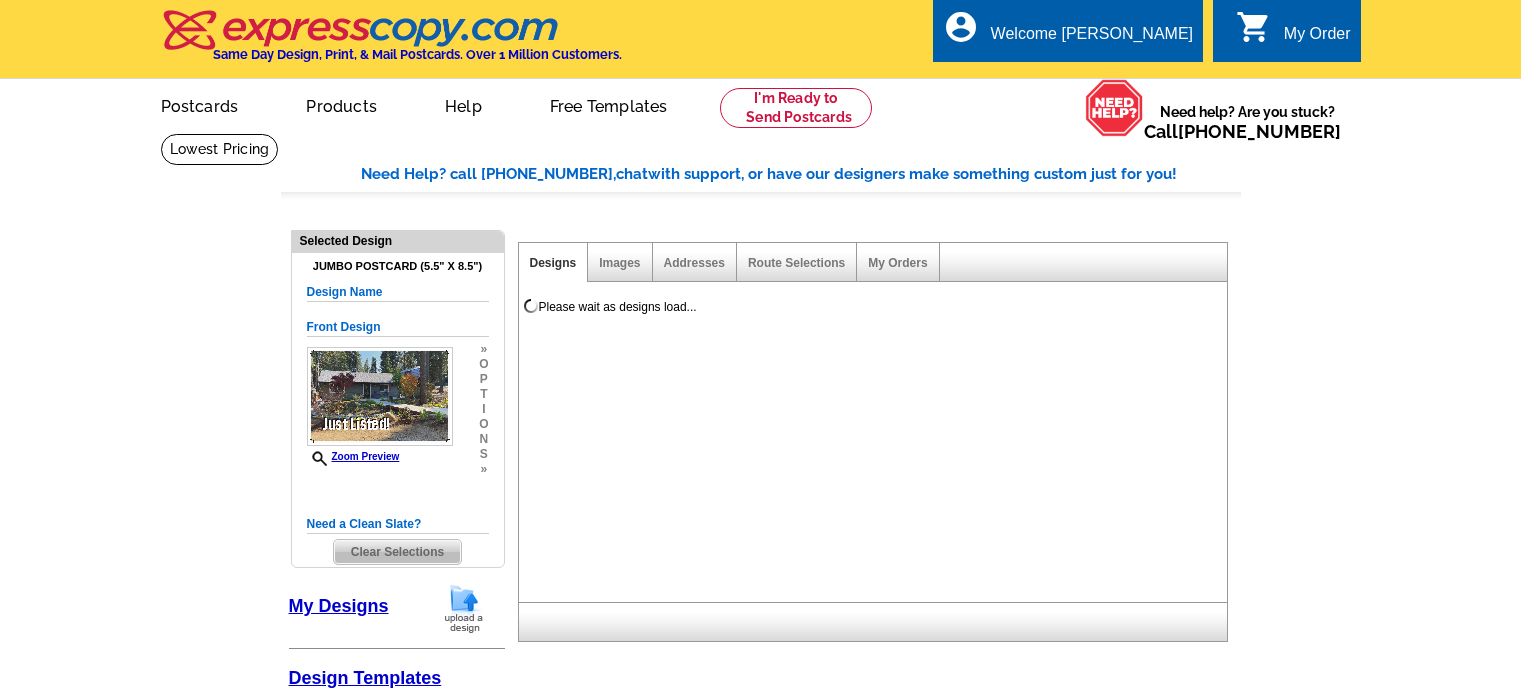 select on "1" 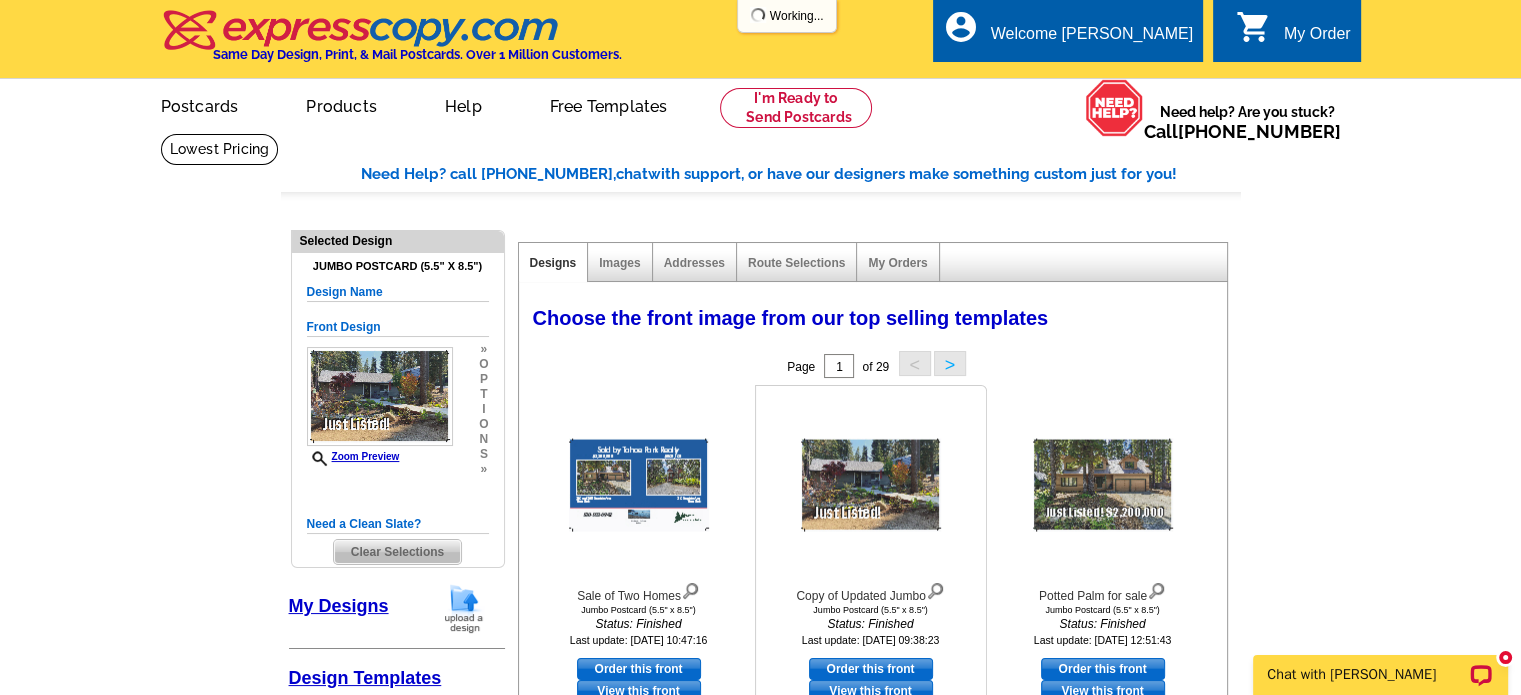 scroll, scrollTop: 0, scrollLeft: 0, axis: both 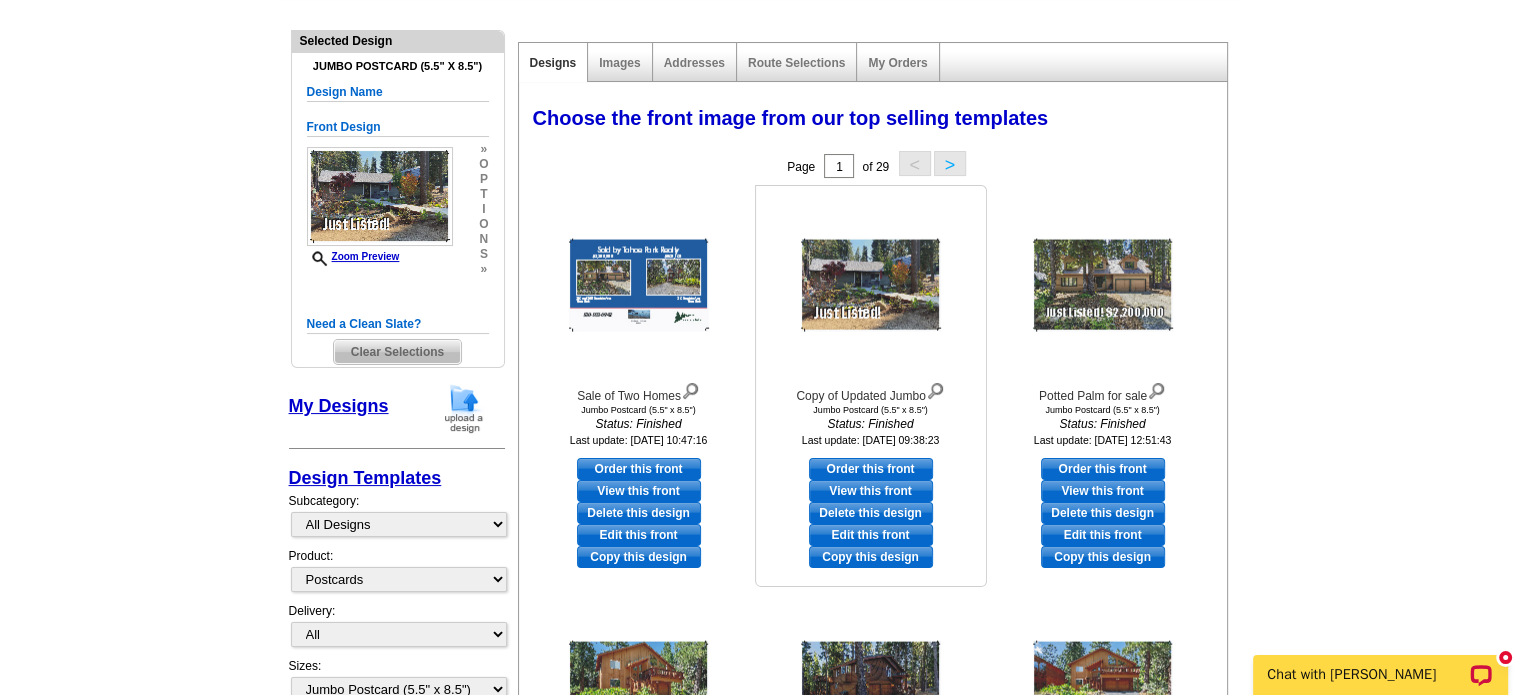 click on "View this front" at bounding box center (871, 491) 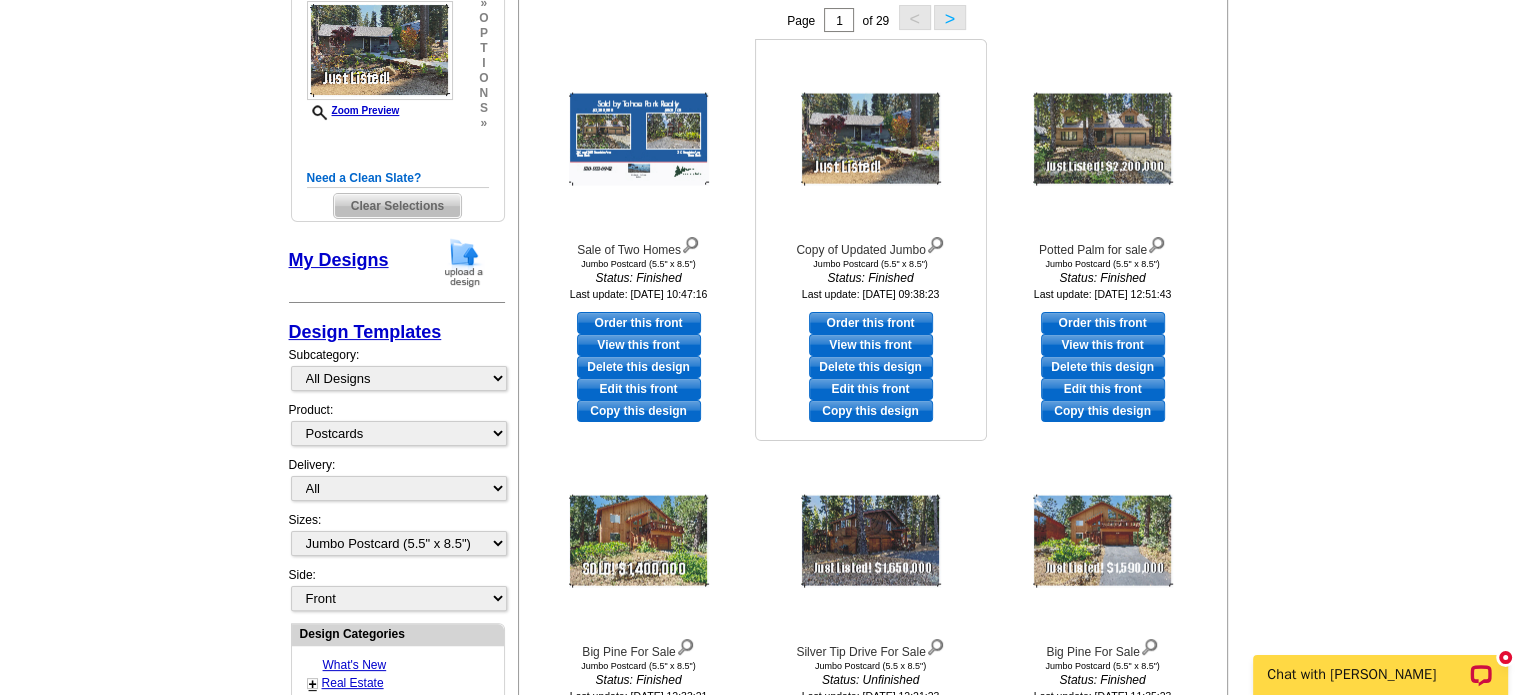 scroll, scrollTop: 300, scrollLeft: 0, axis: vertical 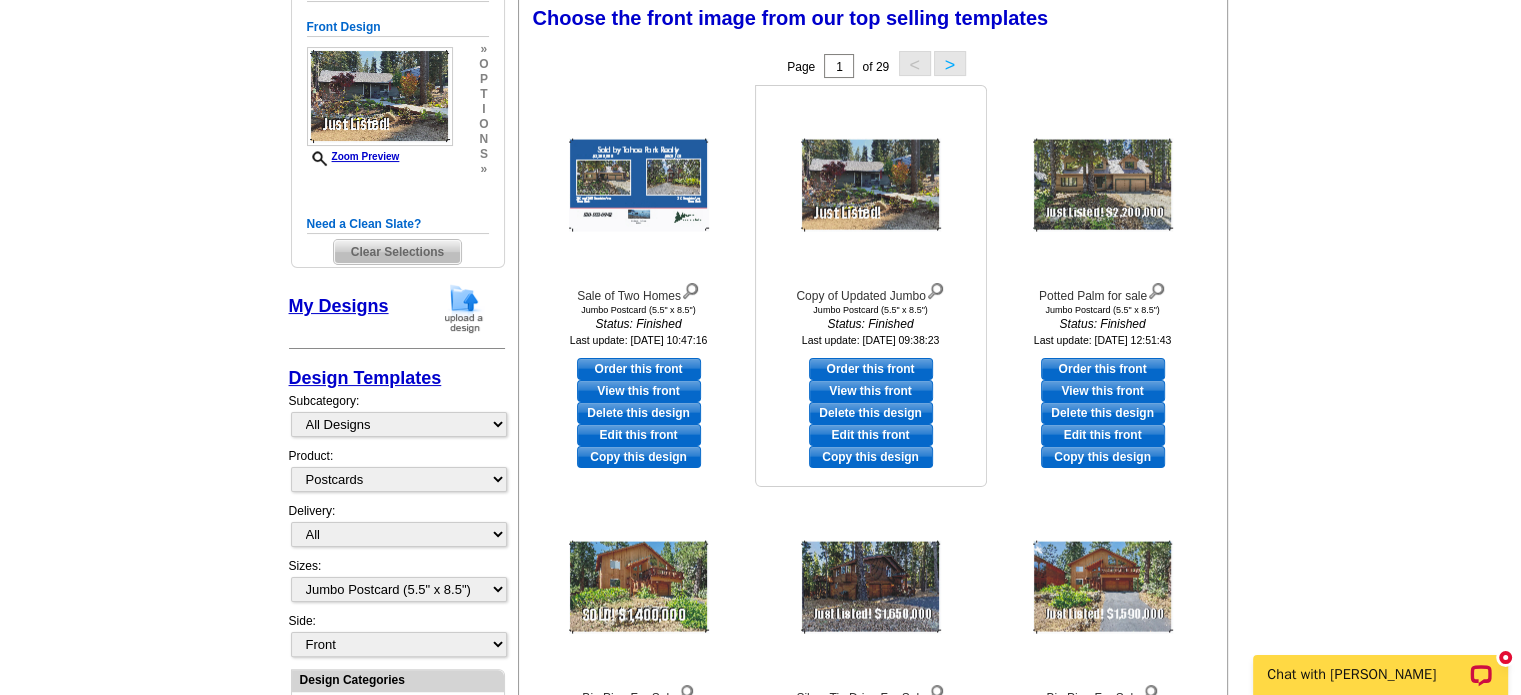 click on "View this front" at bounding box center [871, 391] 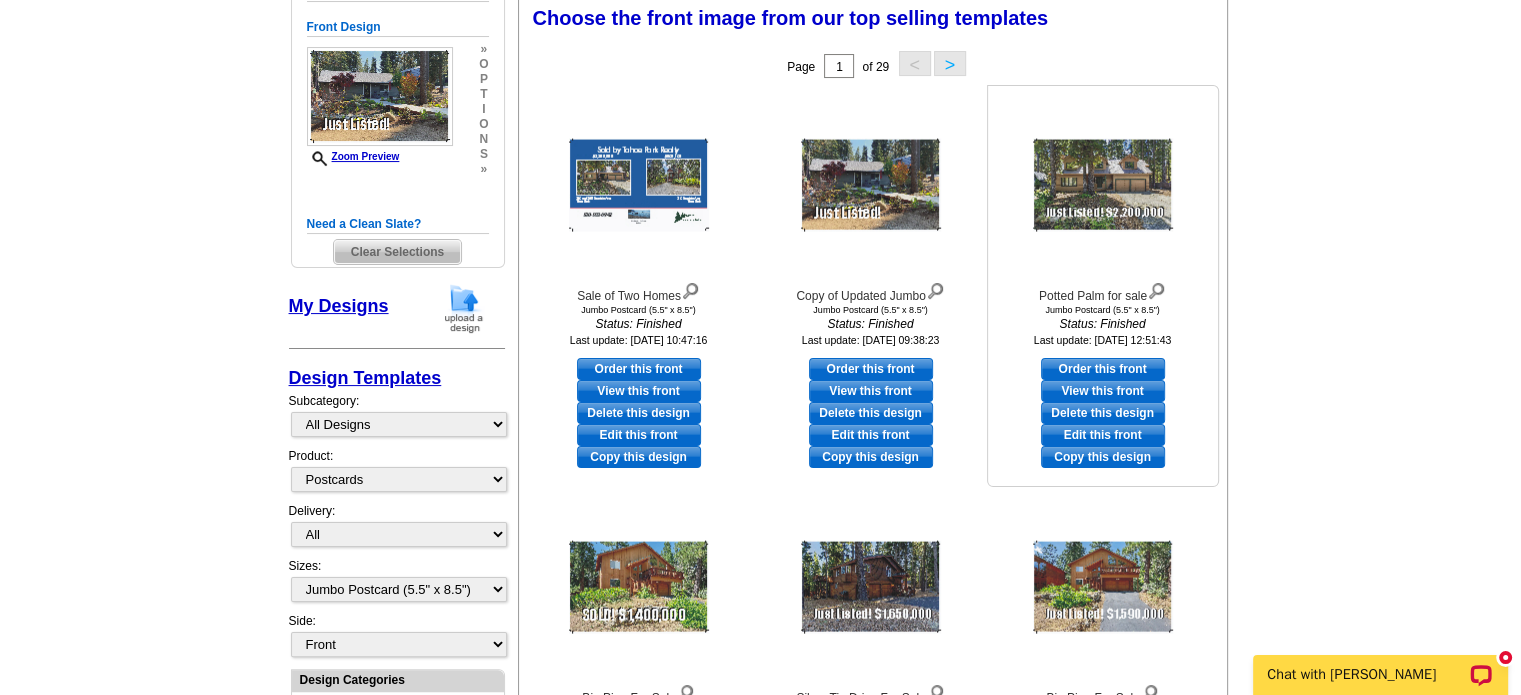 click on "View this front" at bounding box center [1103, 391] 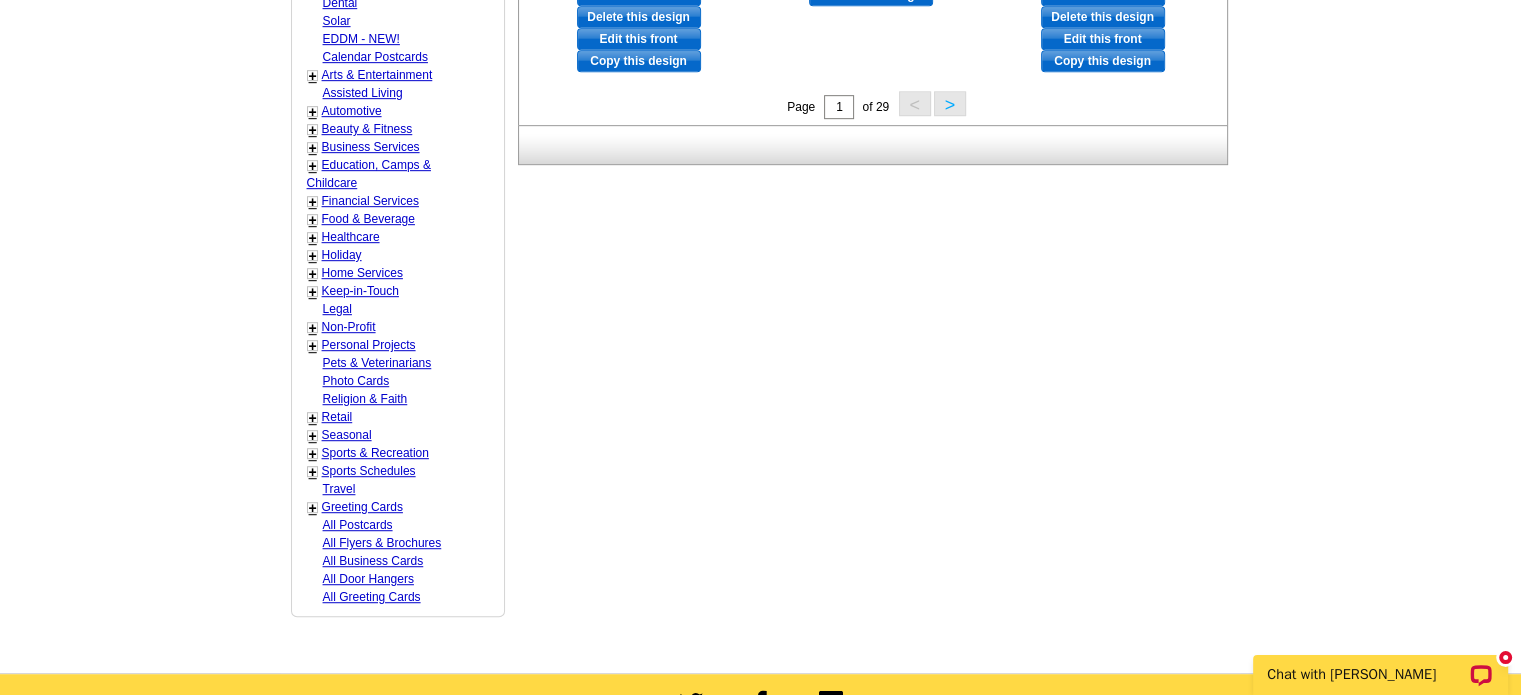 scroll, scrollTop: 1100, scrollLeft: 0, axis: vertical 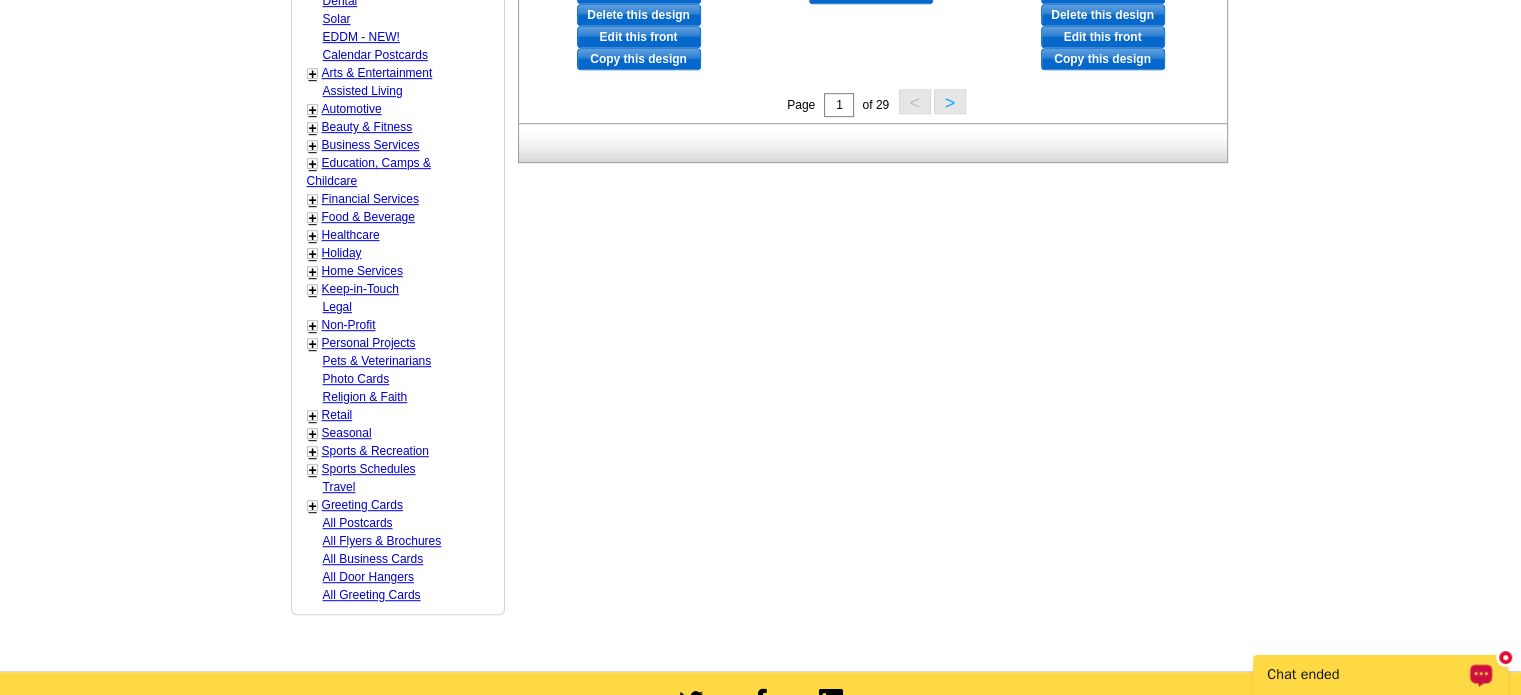 click on "Chat ended" at bounding box center (1367, 675) 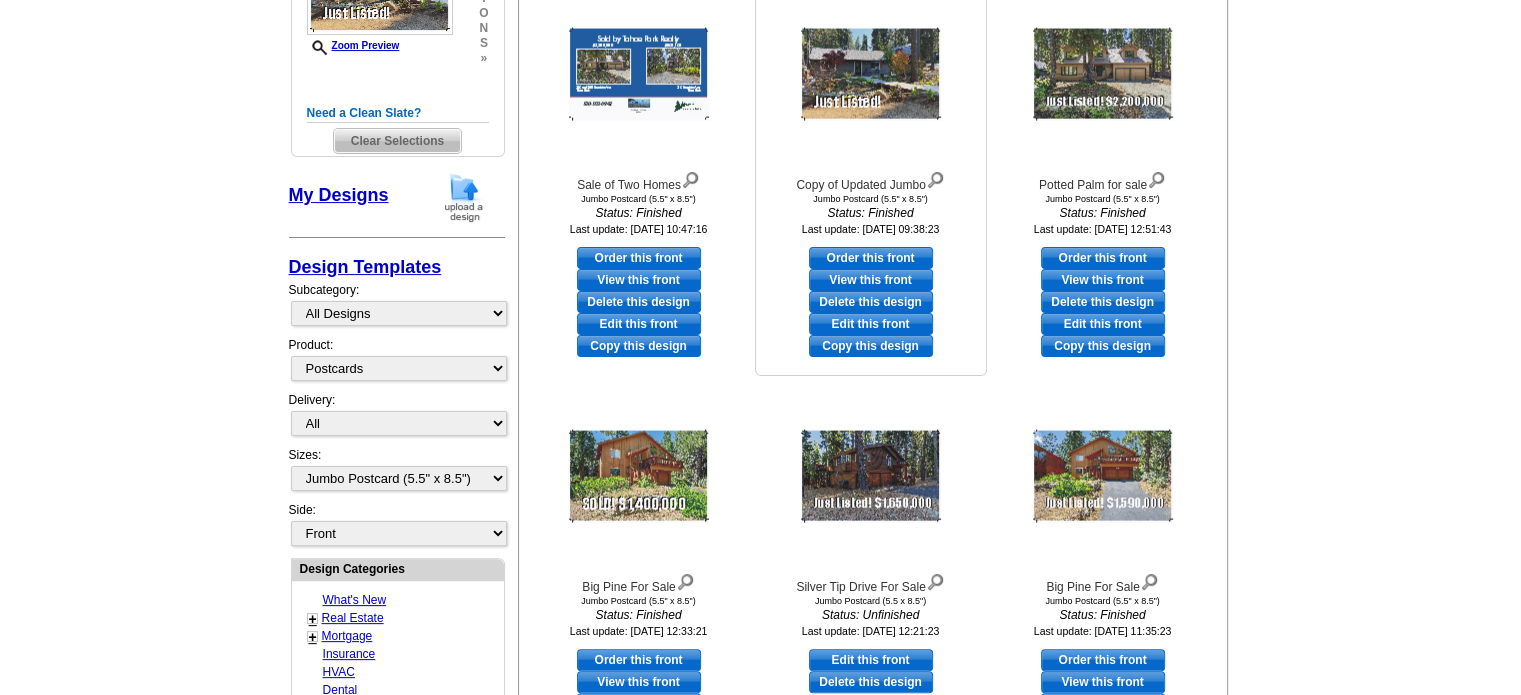 scroll, scrollTop: 400, scrollLeft: 0, axis: vertical 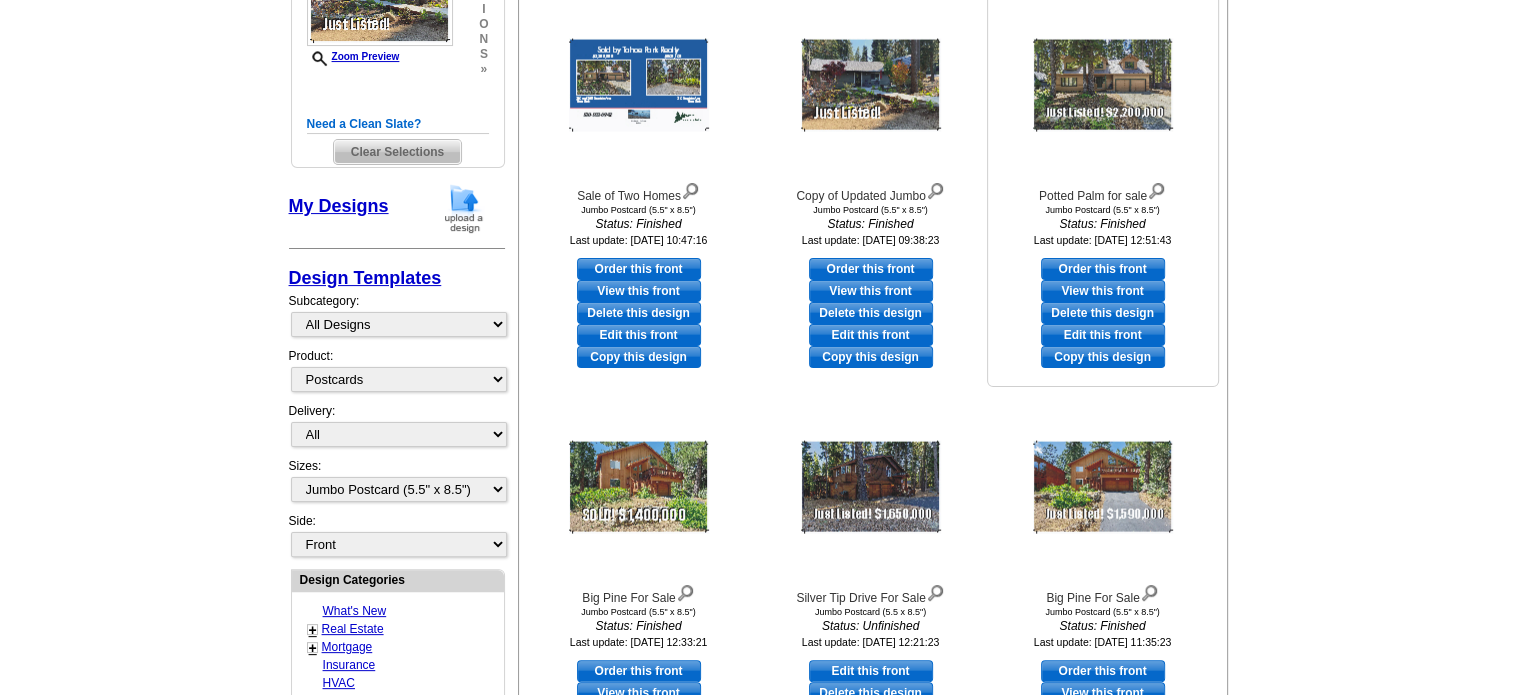 click on "Order this front" at bounding box center (1103, 269) 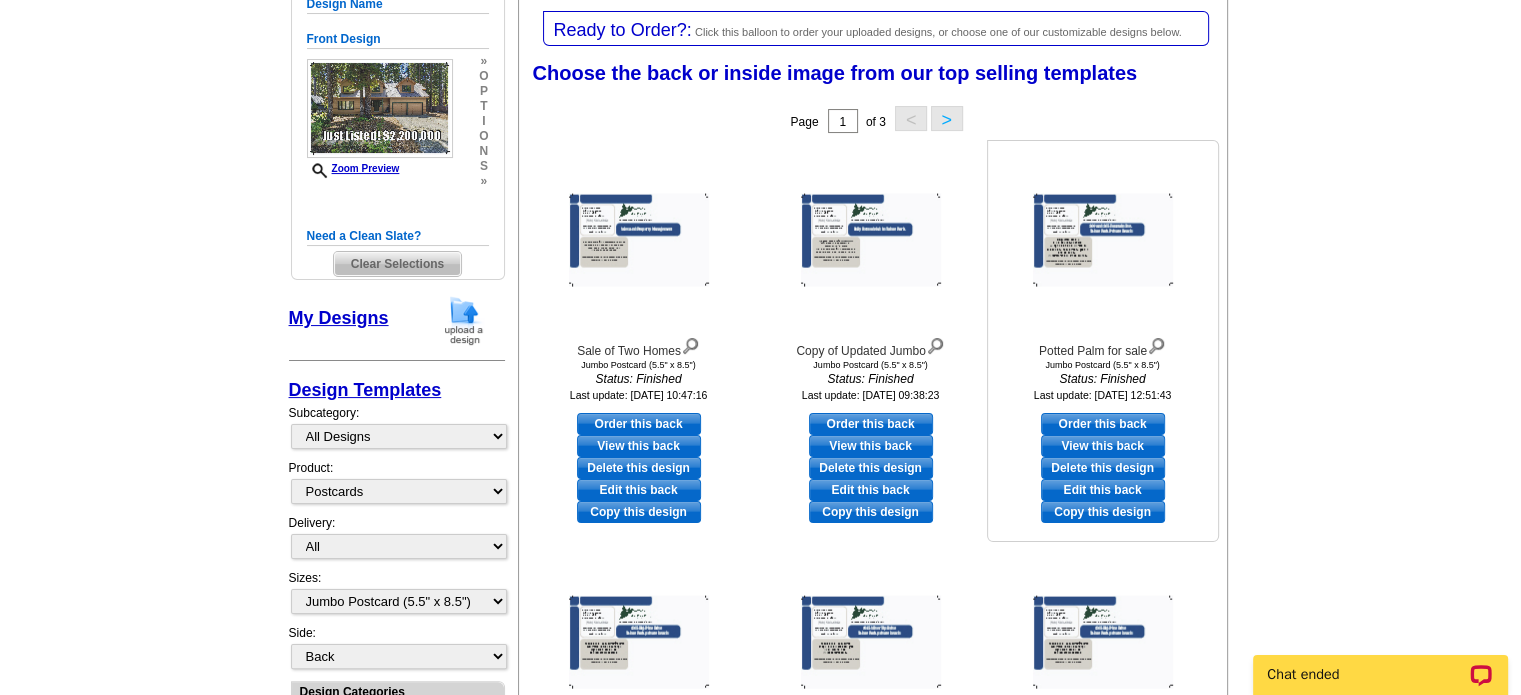 scroll, scrollTop: 300, scrollLeft: 0, axis: vertical 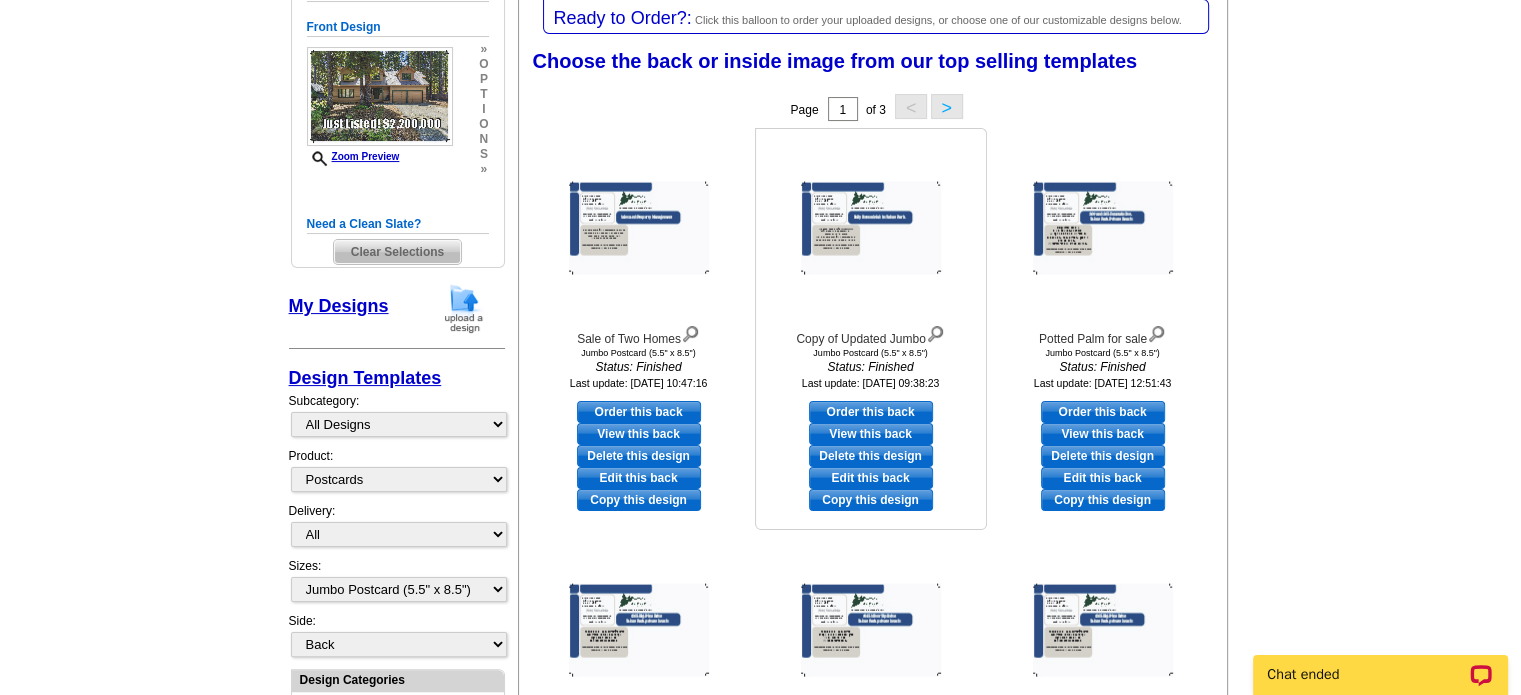 click on "View this back" at bounding box center (871, 434) 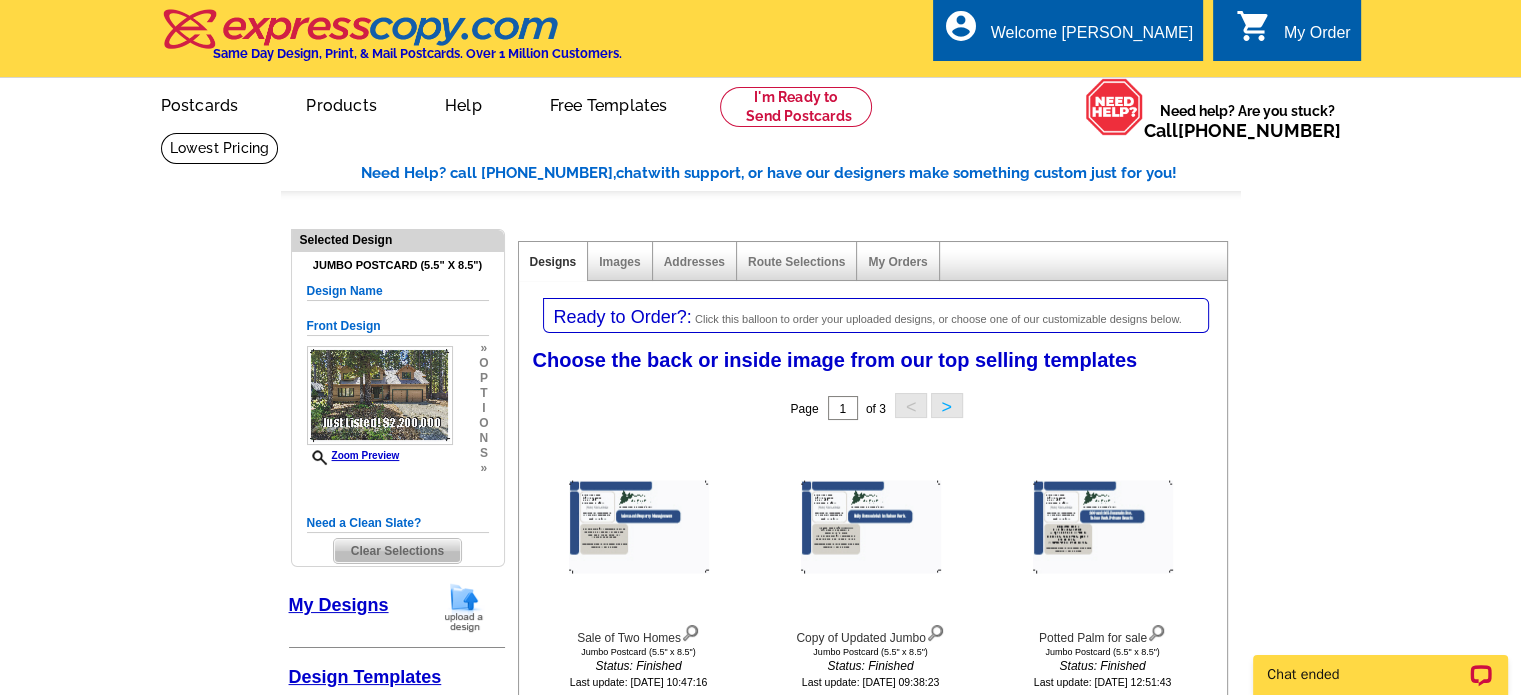 scroll, scrollTop: 0, scrollLeft: 0, axis: both 